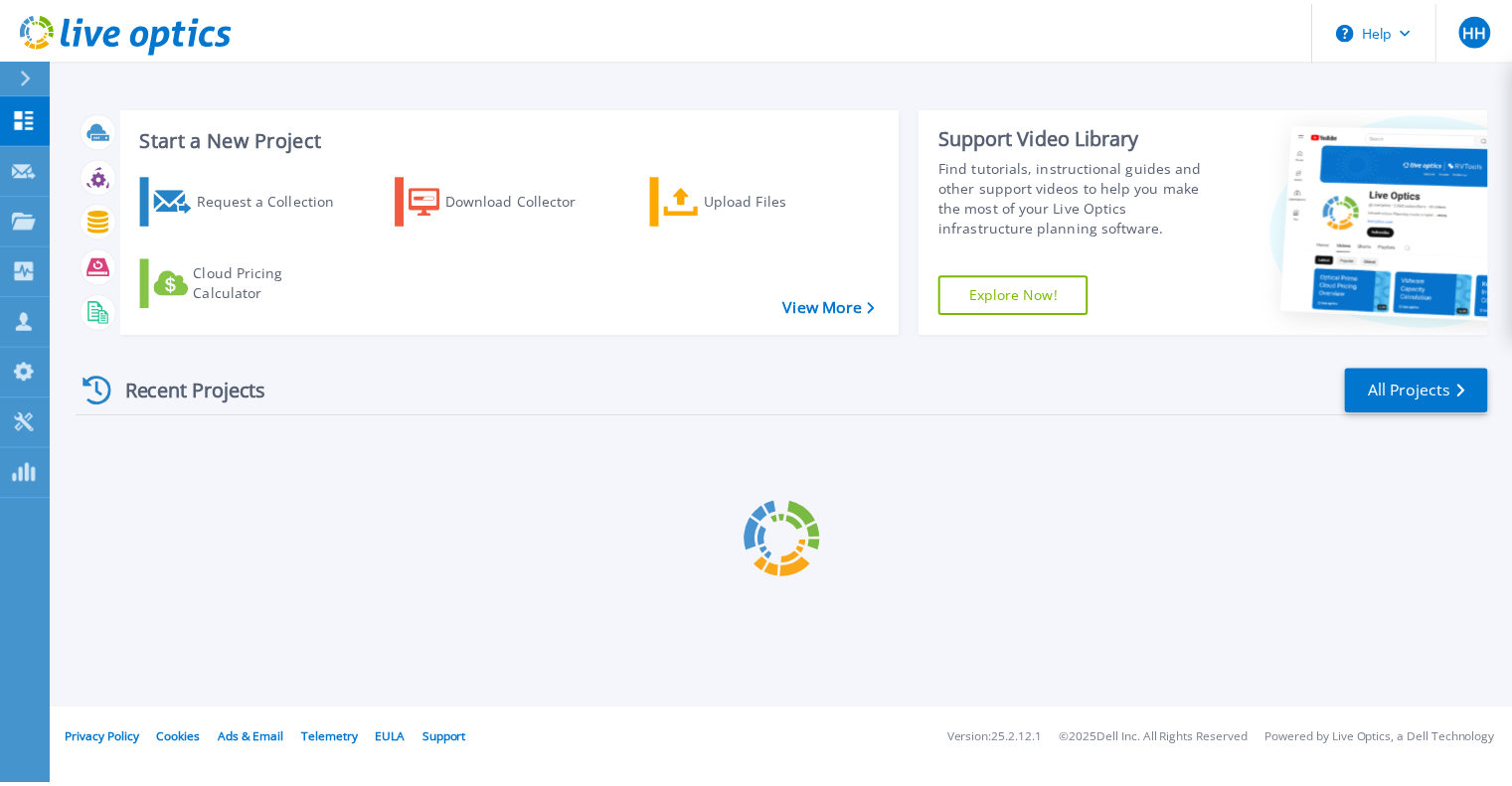 scroll, scrollTop: 0, scrollLeft: 0, axis: both 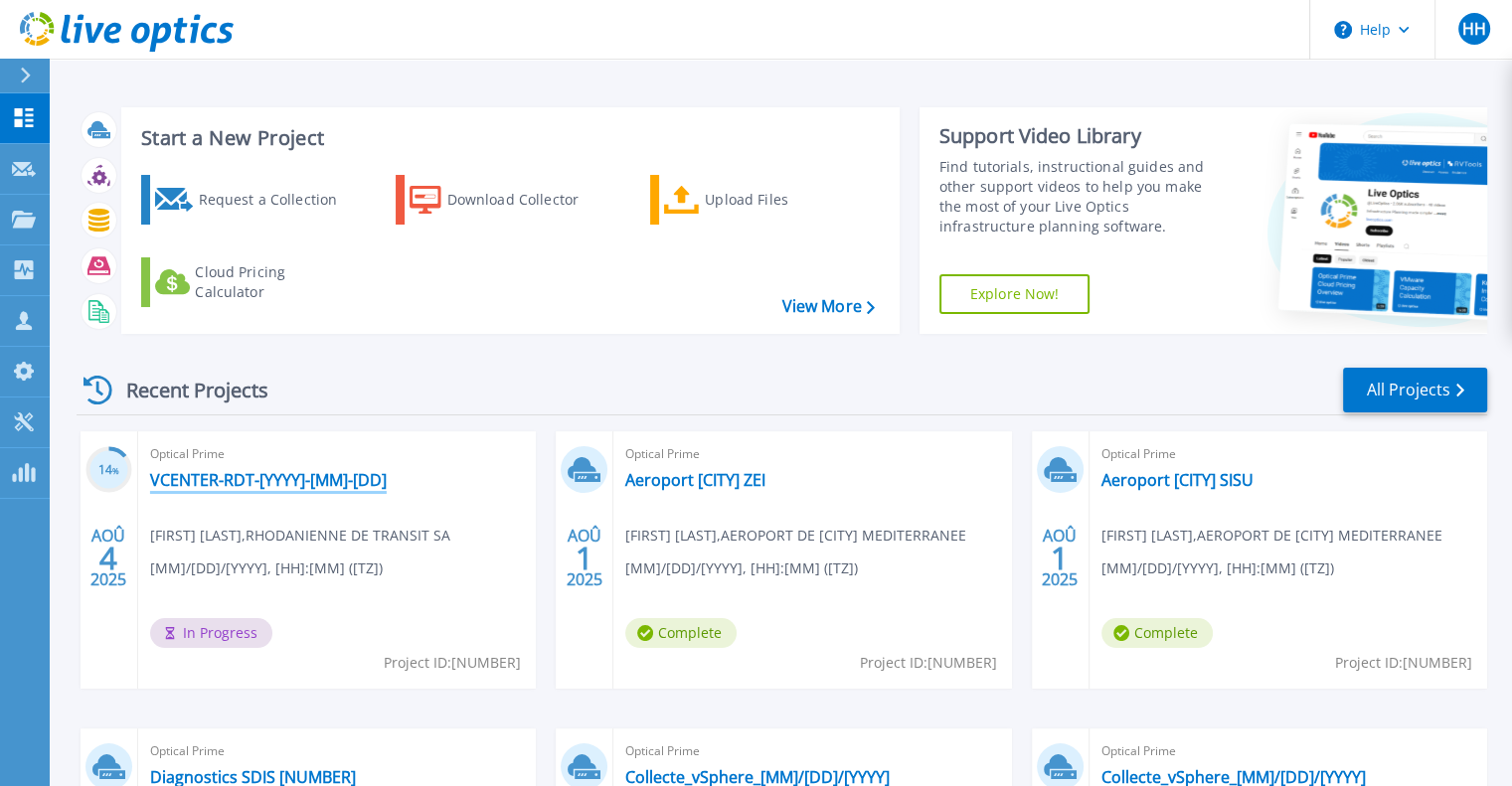 click on "[IDENTIFIER]" at bounding box center [268, 480] 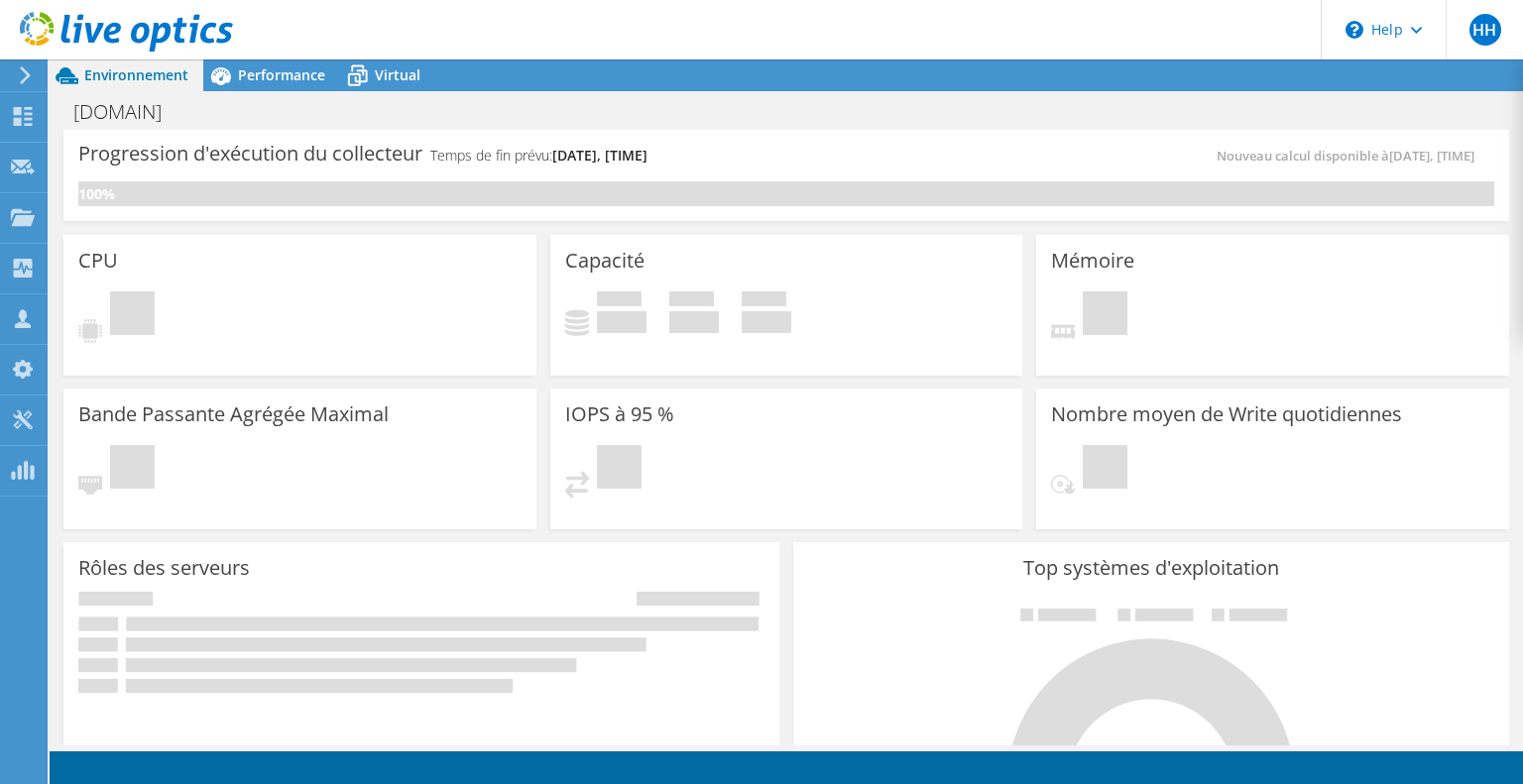 scroll, scrollTop: 0, scrollLeft: 0, axis: both 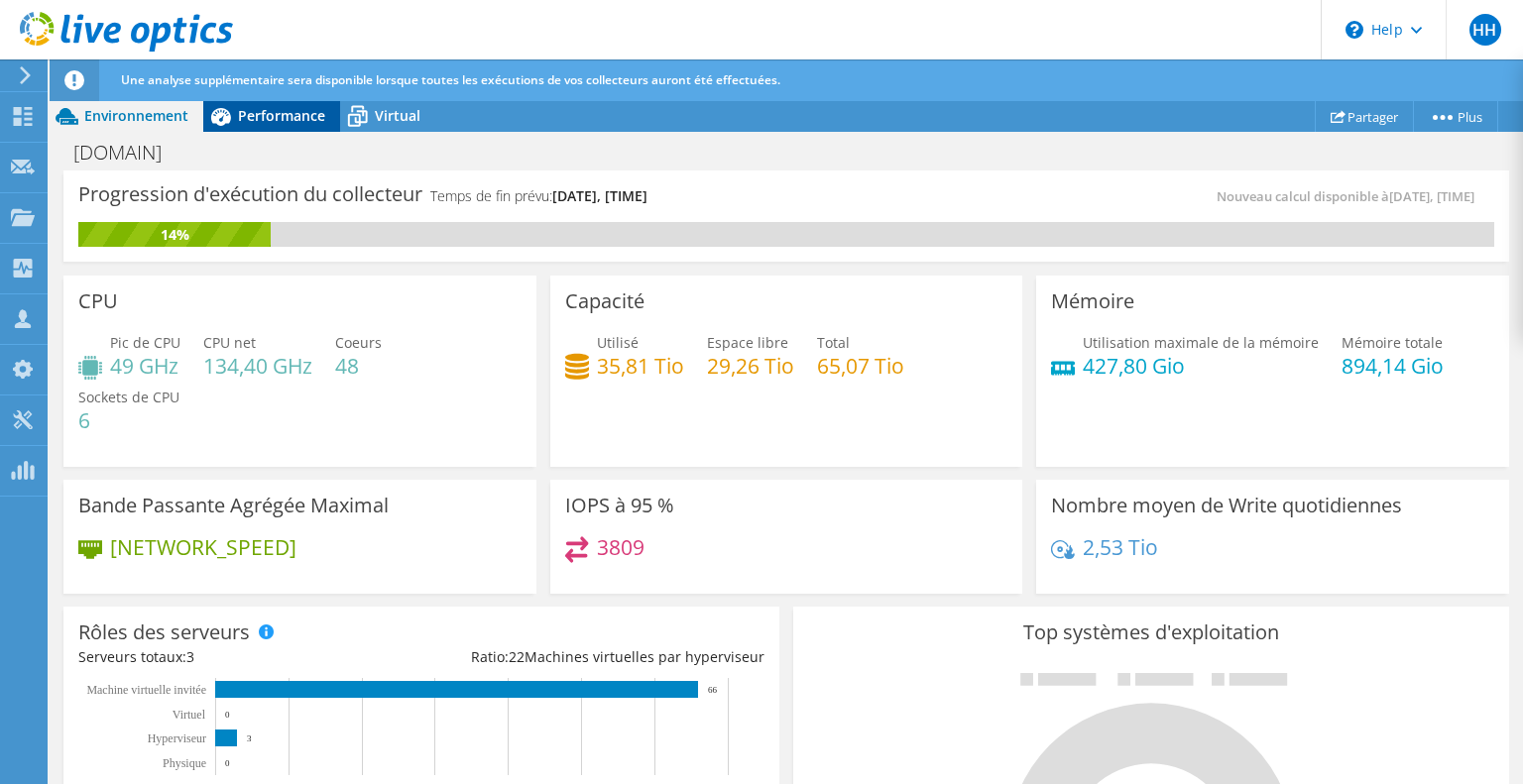 click on "Performance" at bounding box center [282, 115] 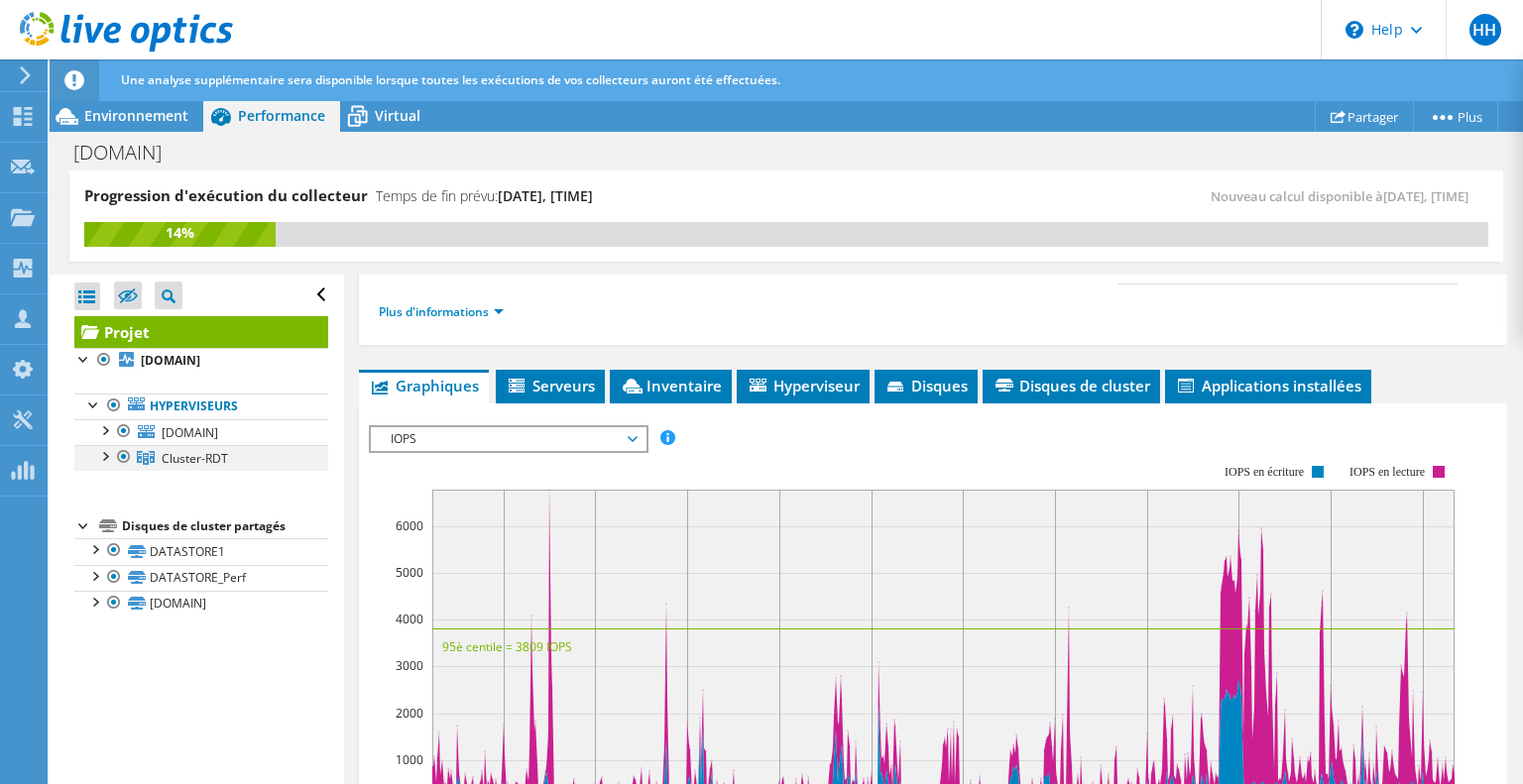 click at bounding box center [104, 455] 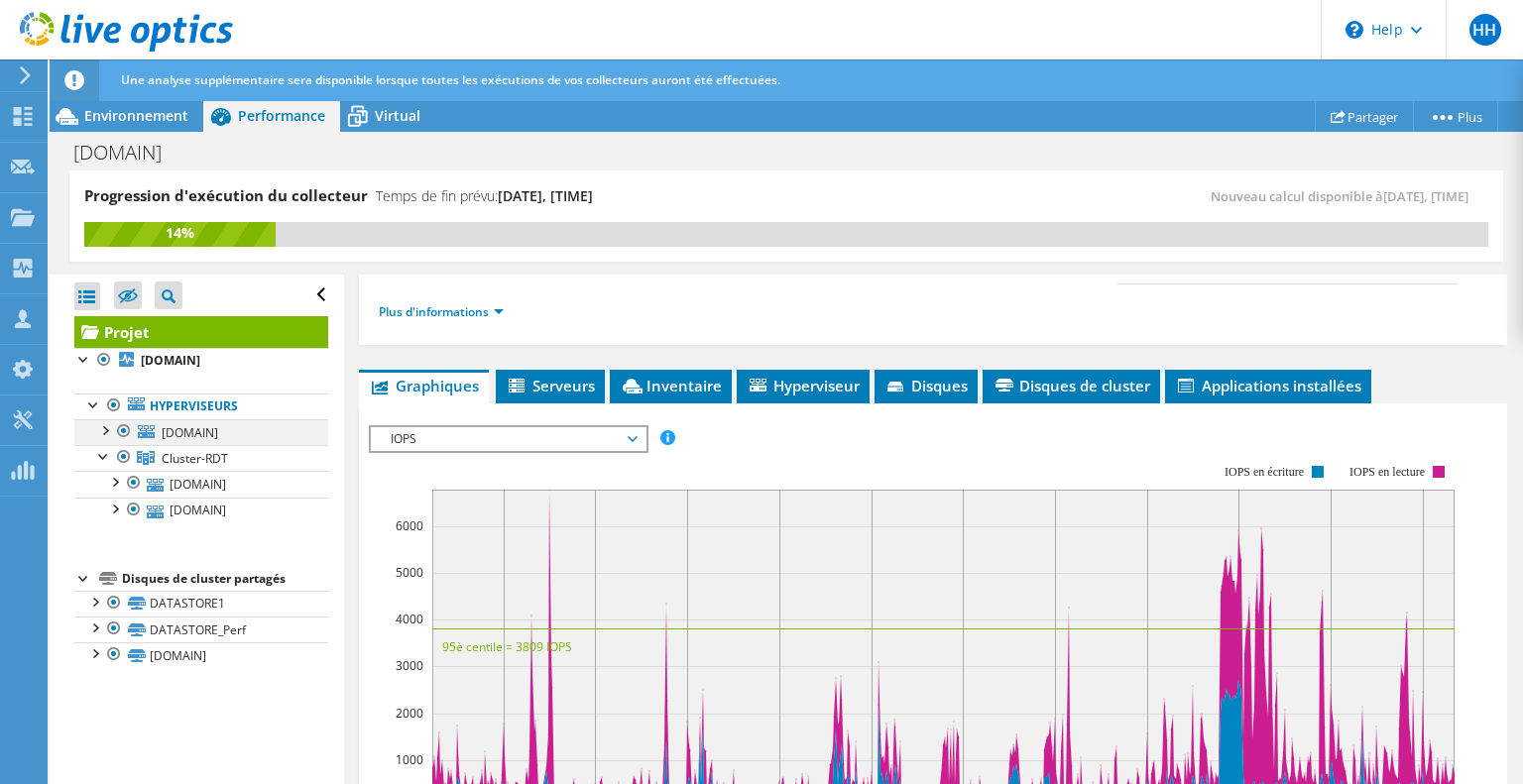 click at bounding box center [124, 431] 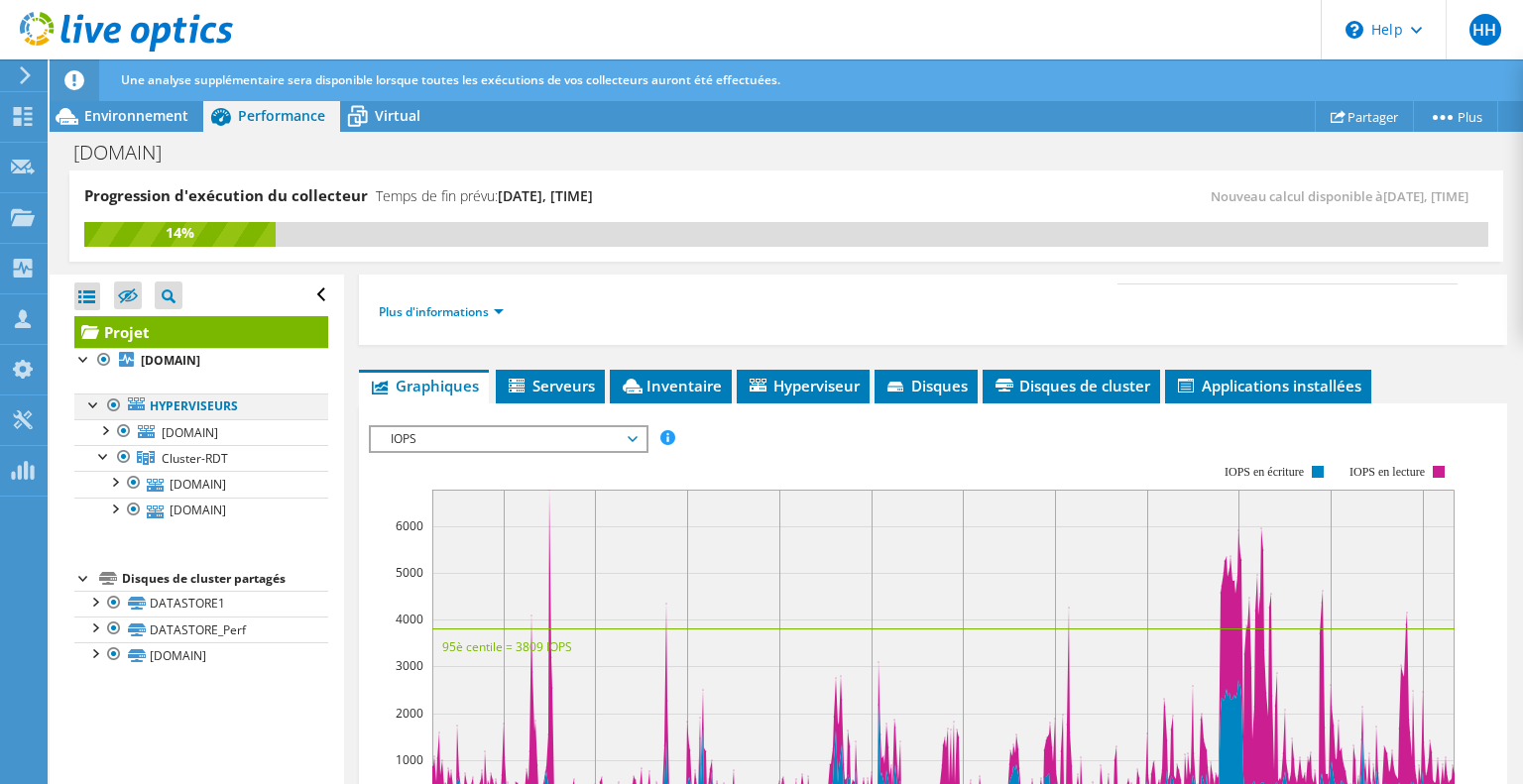 click at bounding box center [114, 405] 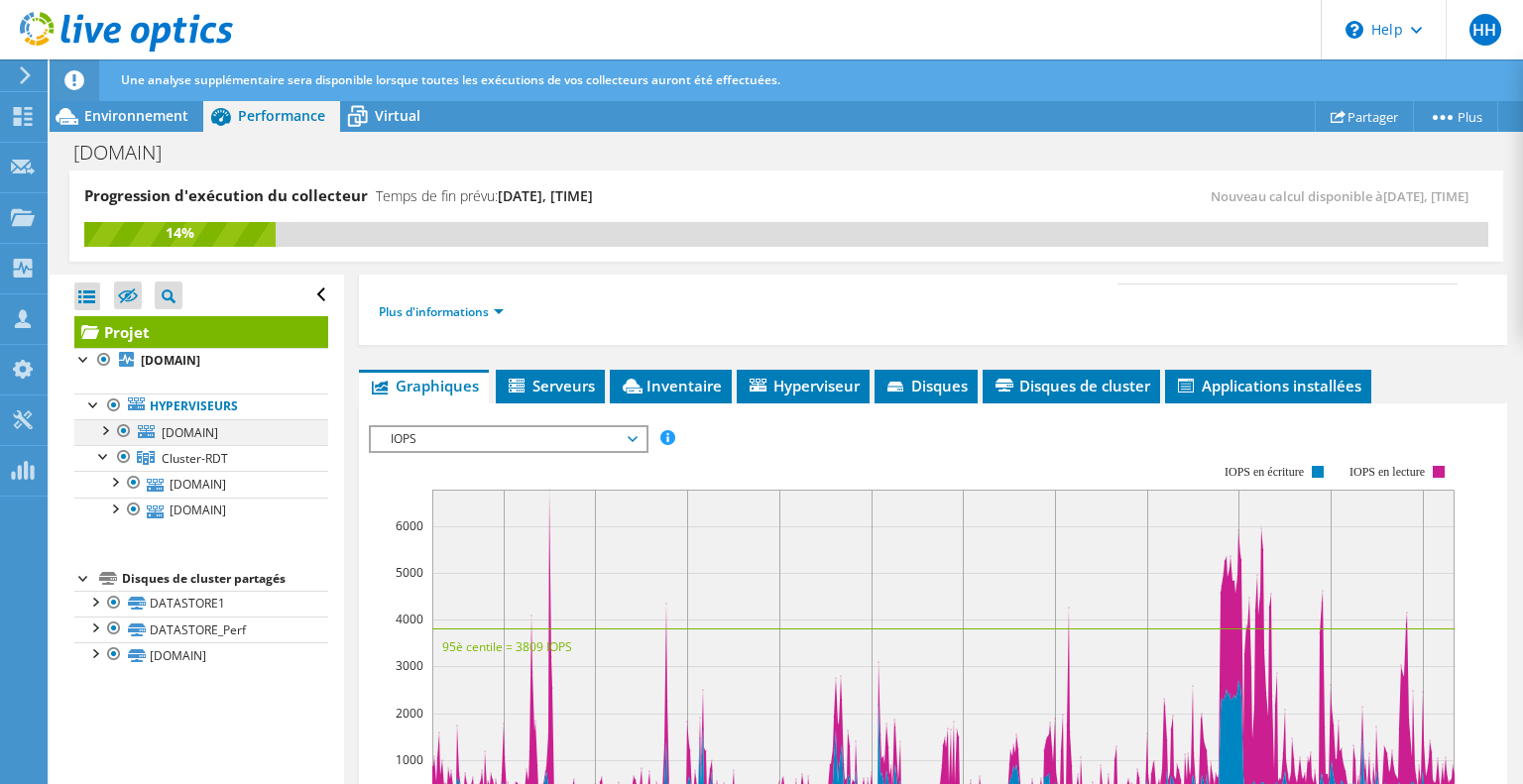 click at bounding box center (104, 429) 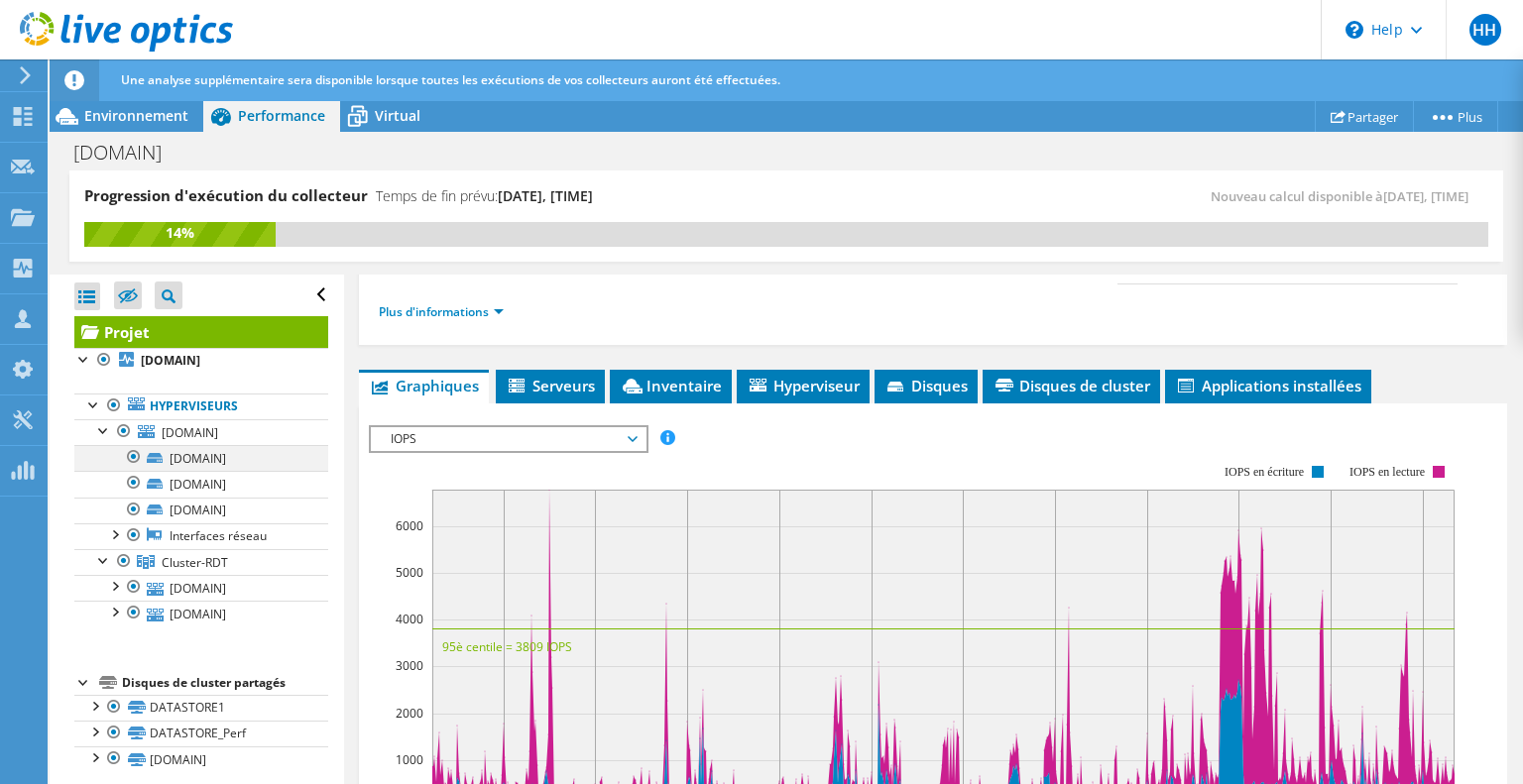 click at bounding box center (134, 457) 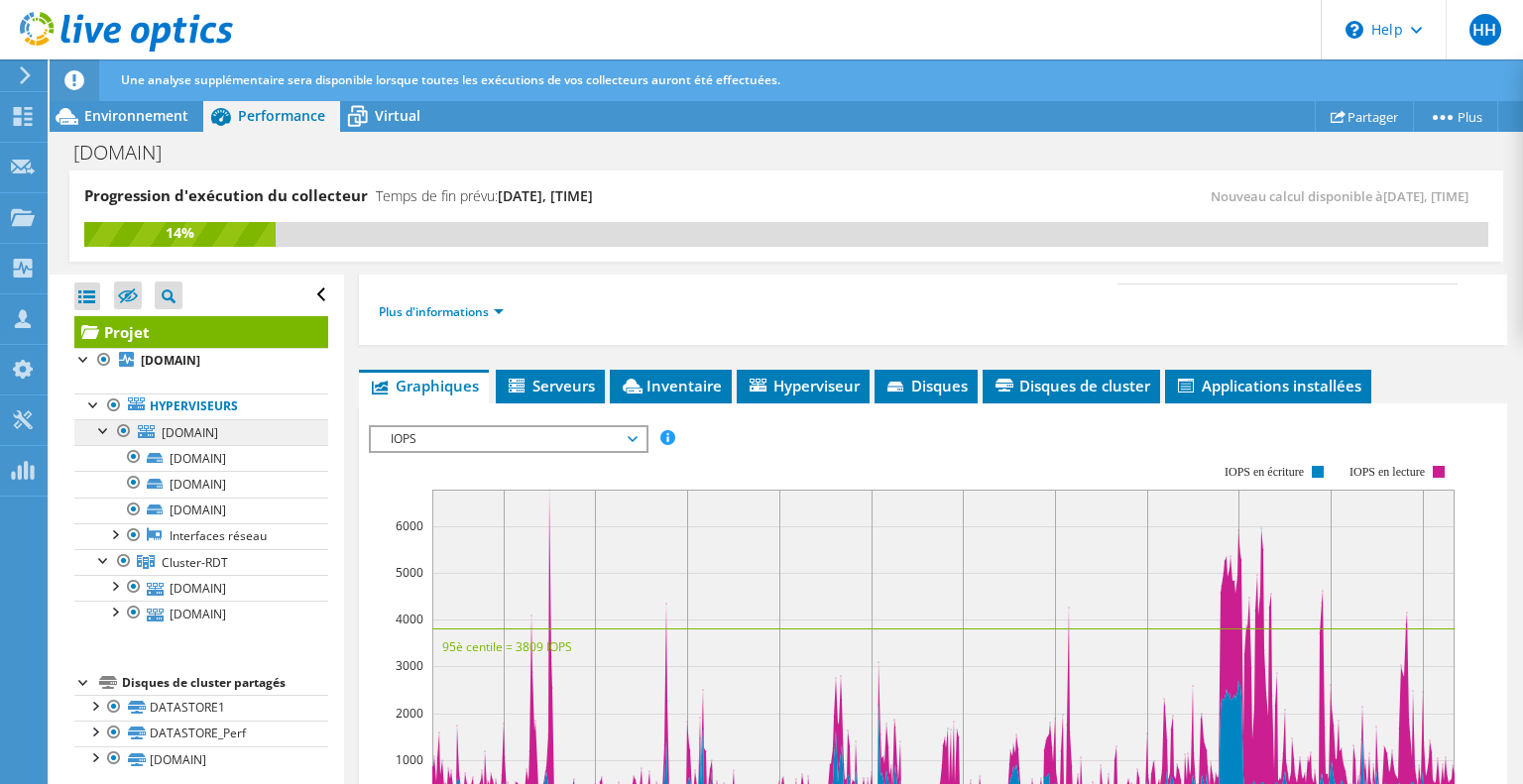 drag, startPoint x: 131, startPoint y: 471, endPoint x: 122, endPoint y: 455, distance: 18.35756 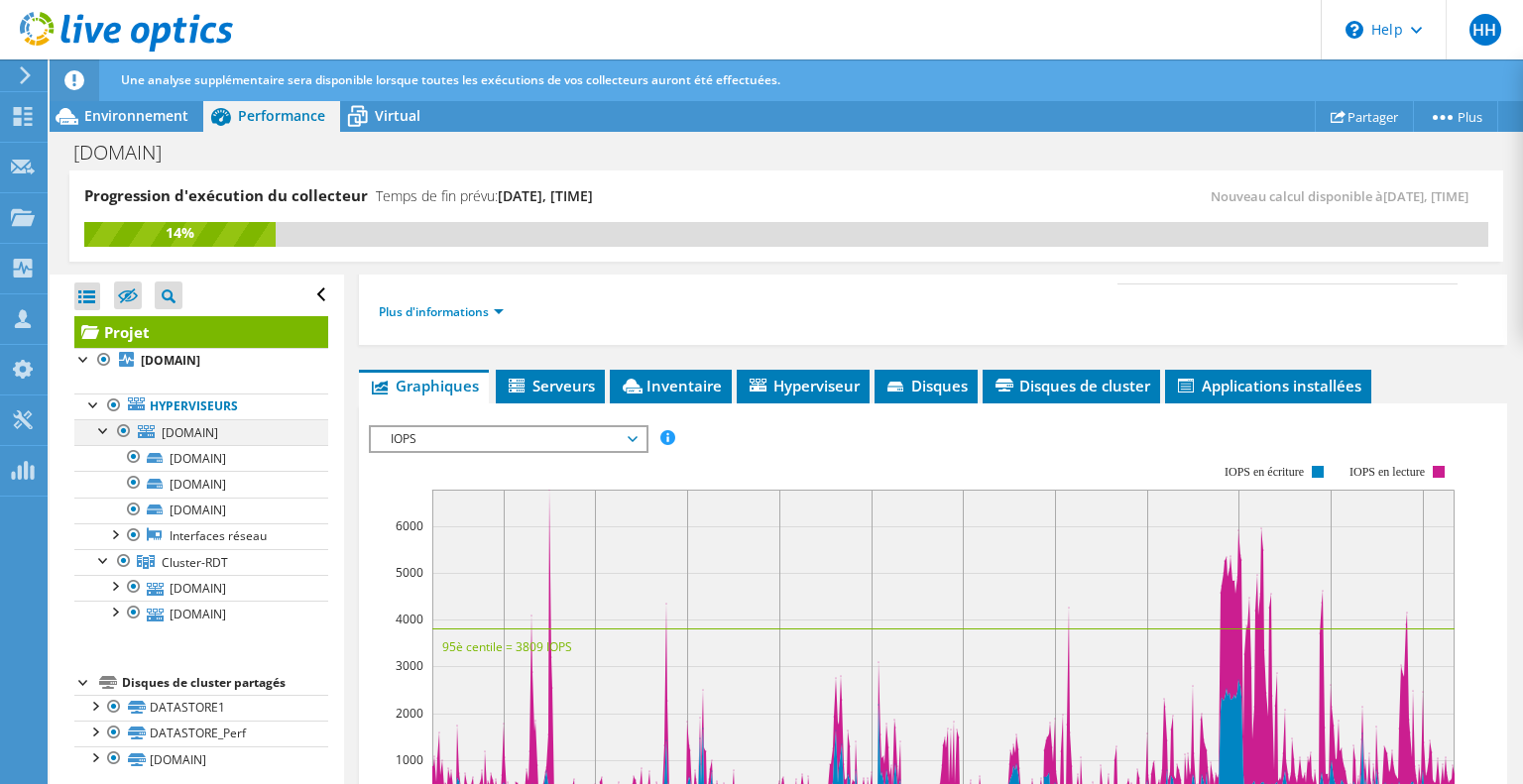 click at bounding box center [124, 431] 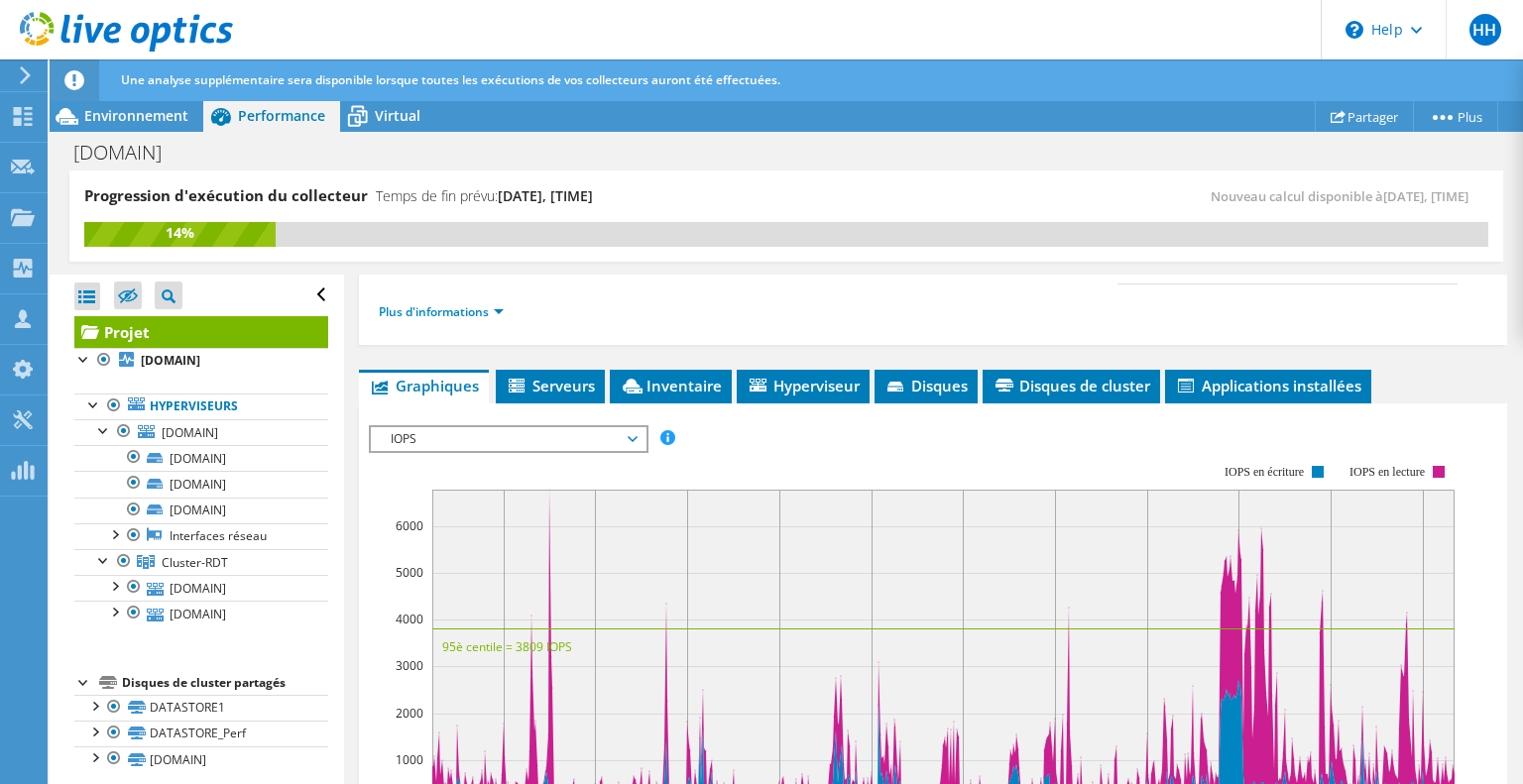 click on "IOPS" at bounding box center [508, 439] 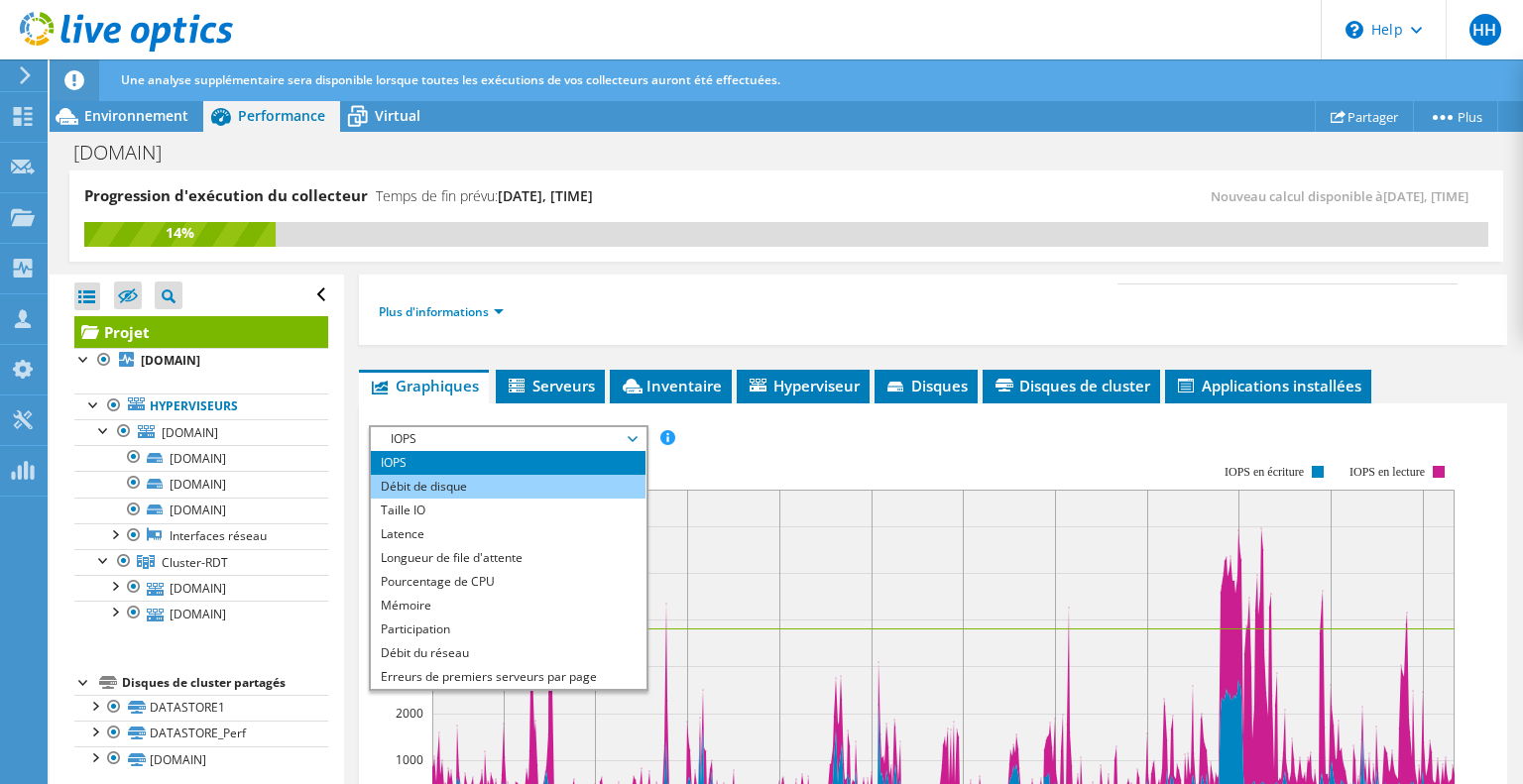 click on "Débit de disque" at bounding box center [508, 487] 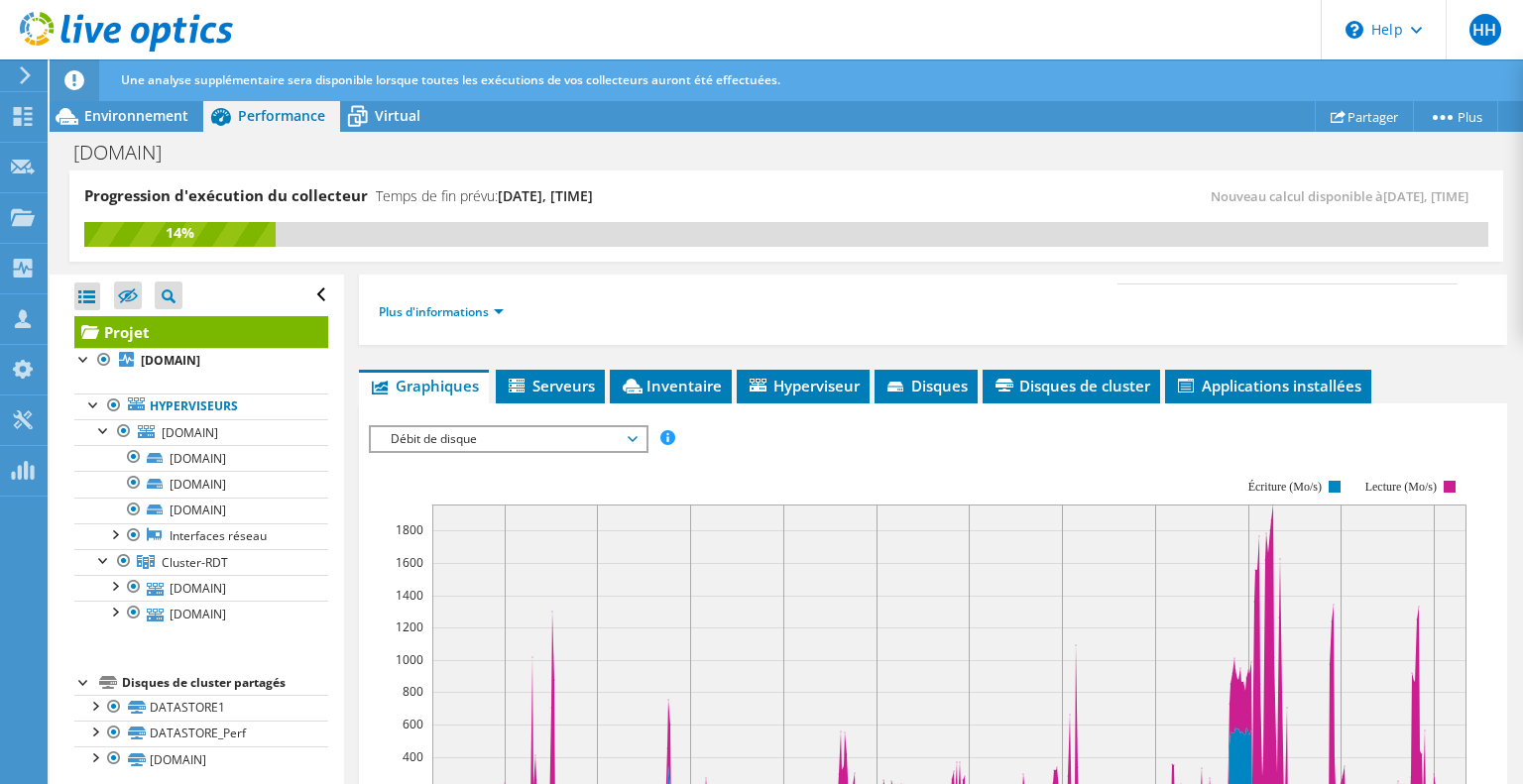 click on "Débit de disque" at bounding box center (508, 439) 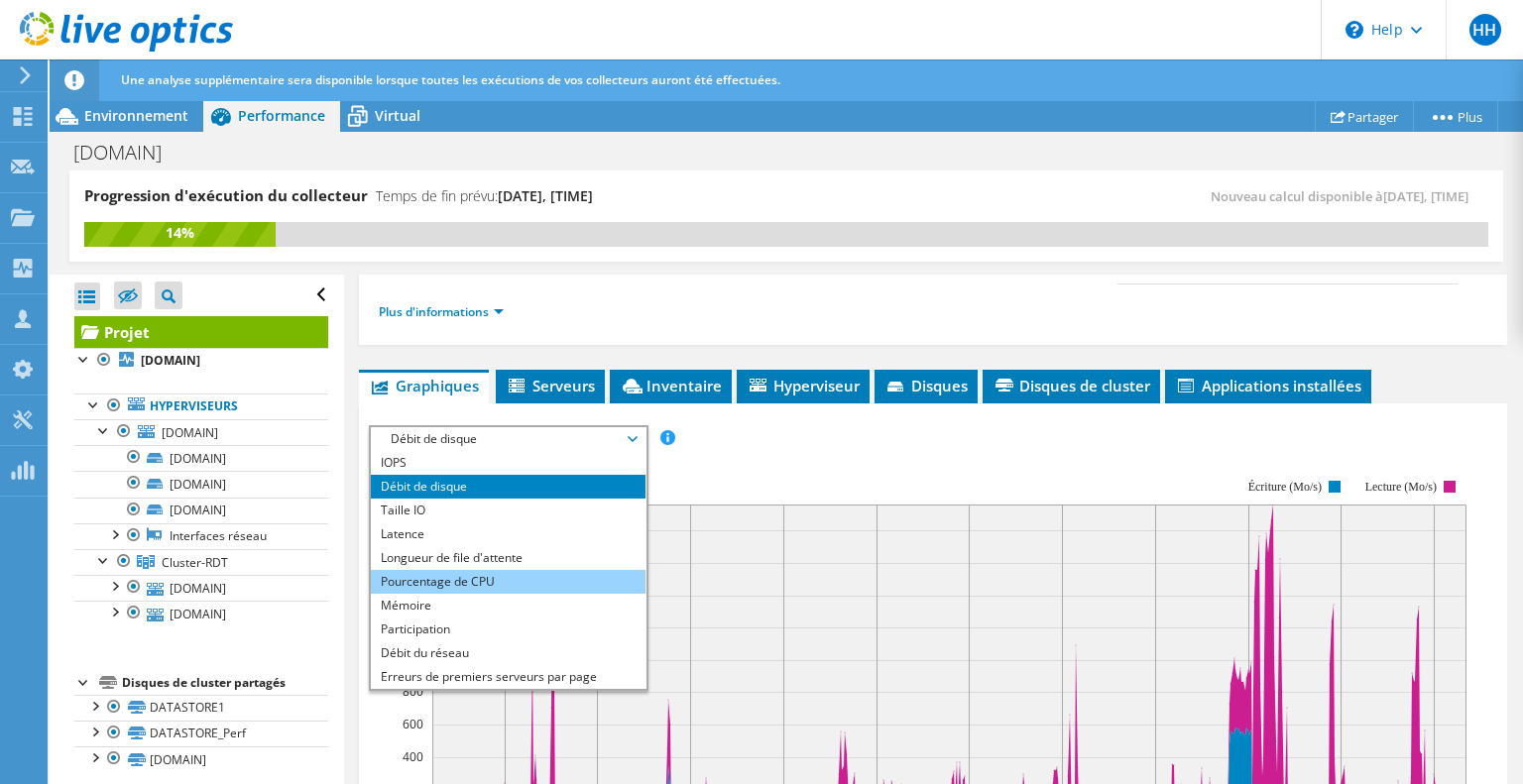 click on "Pourcentage de CPU" at bounding box center (508, 582) 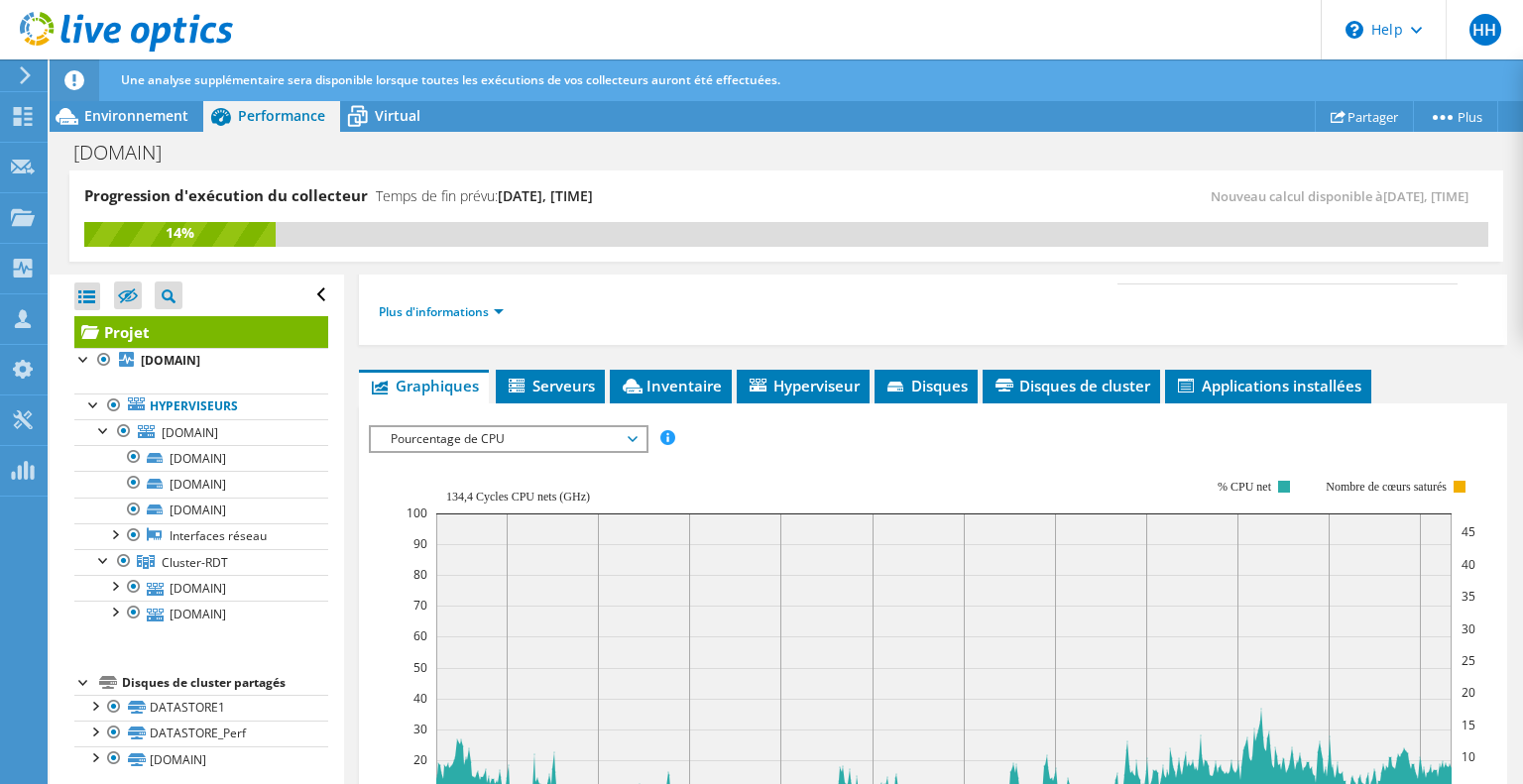 click on "IOPS
Débit de disque
Taille IO
Latence
Longueur de file d'attente
Pourcentage de CPU
Mémoire
Défauts de page
Participation
Débit du réseau
Erreurs de premiers serveurs par page
Ligne de concentration de charges de travail
0 0" at bounding box center [933, 766] 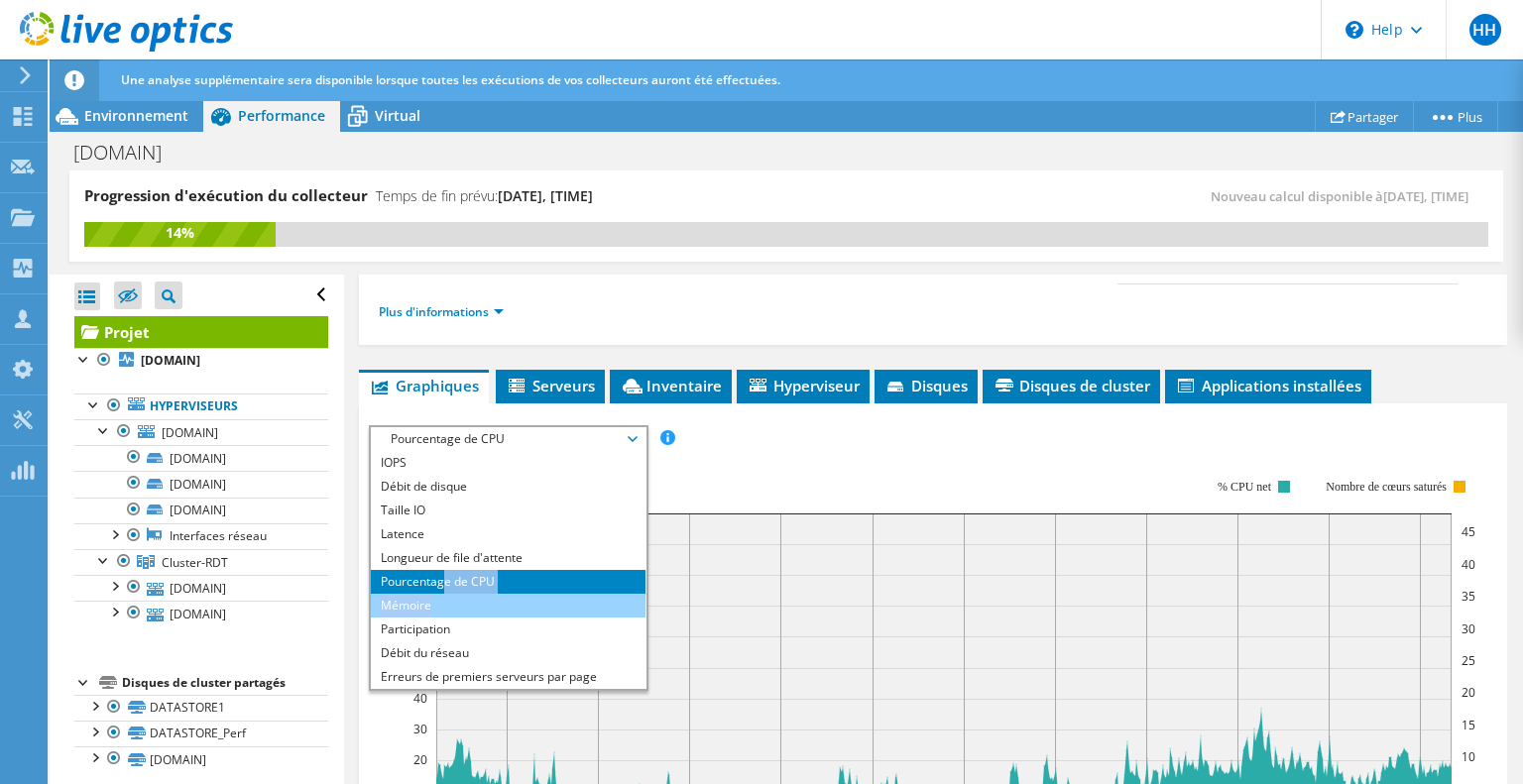 click on "IOPS Débit de disque Taille IO Latence Longueur de file d'attente Pourcentage de CPU Mémoire Défauts de page Participation Débit du réseau Erreurs de premiers serveurs par page Ligne de concentration de charges de travail Bulle de concentration de charges de travail Tous" at bounding box center (508, 570) 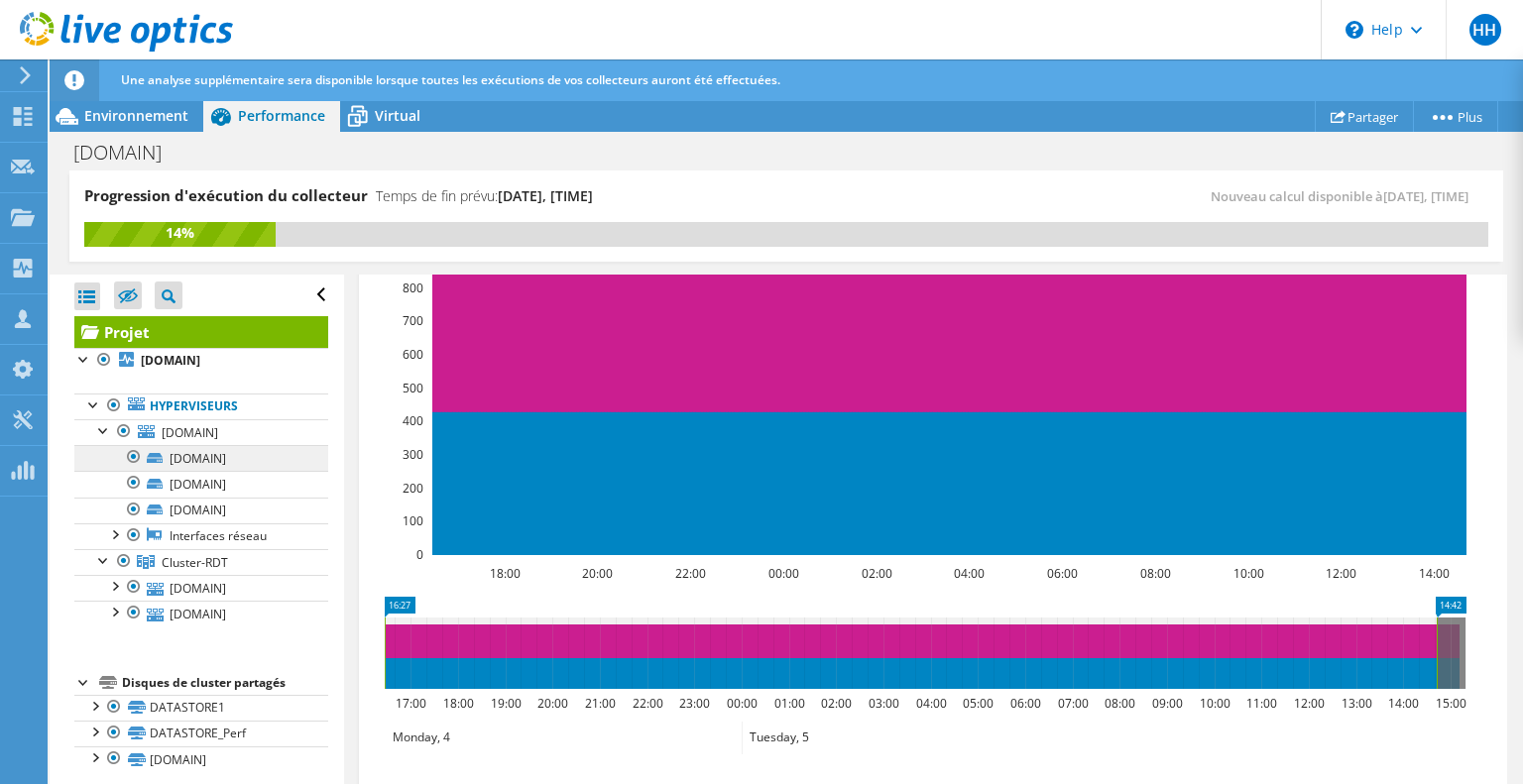 scroll, scrollTop: 595, scrollLeft: 0, axis: vertical 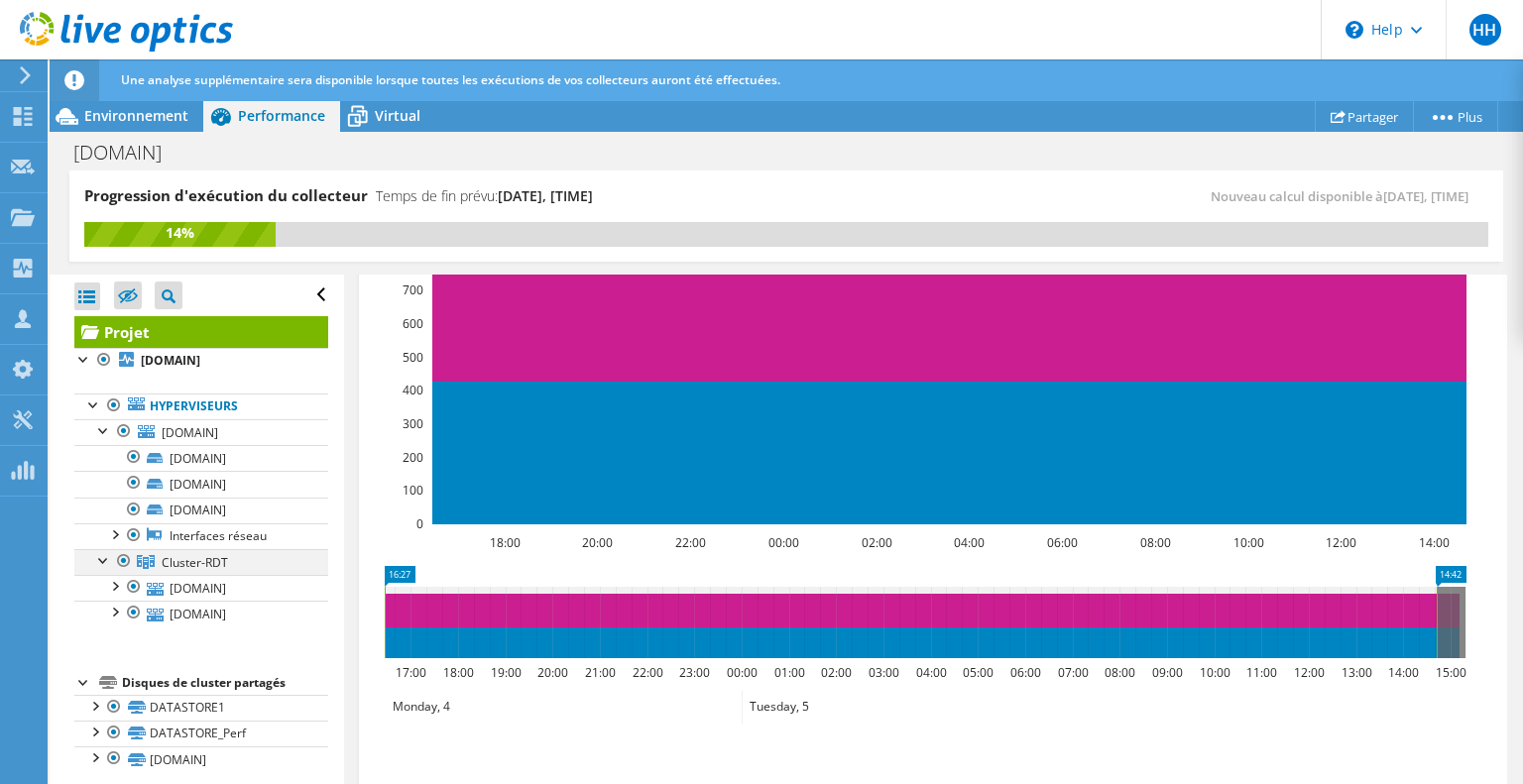 click at bounding box center [124, 561] 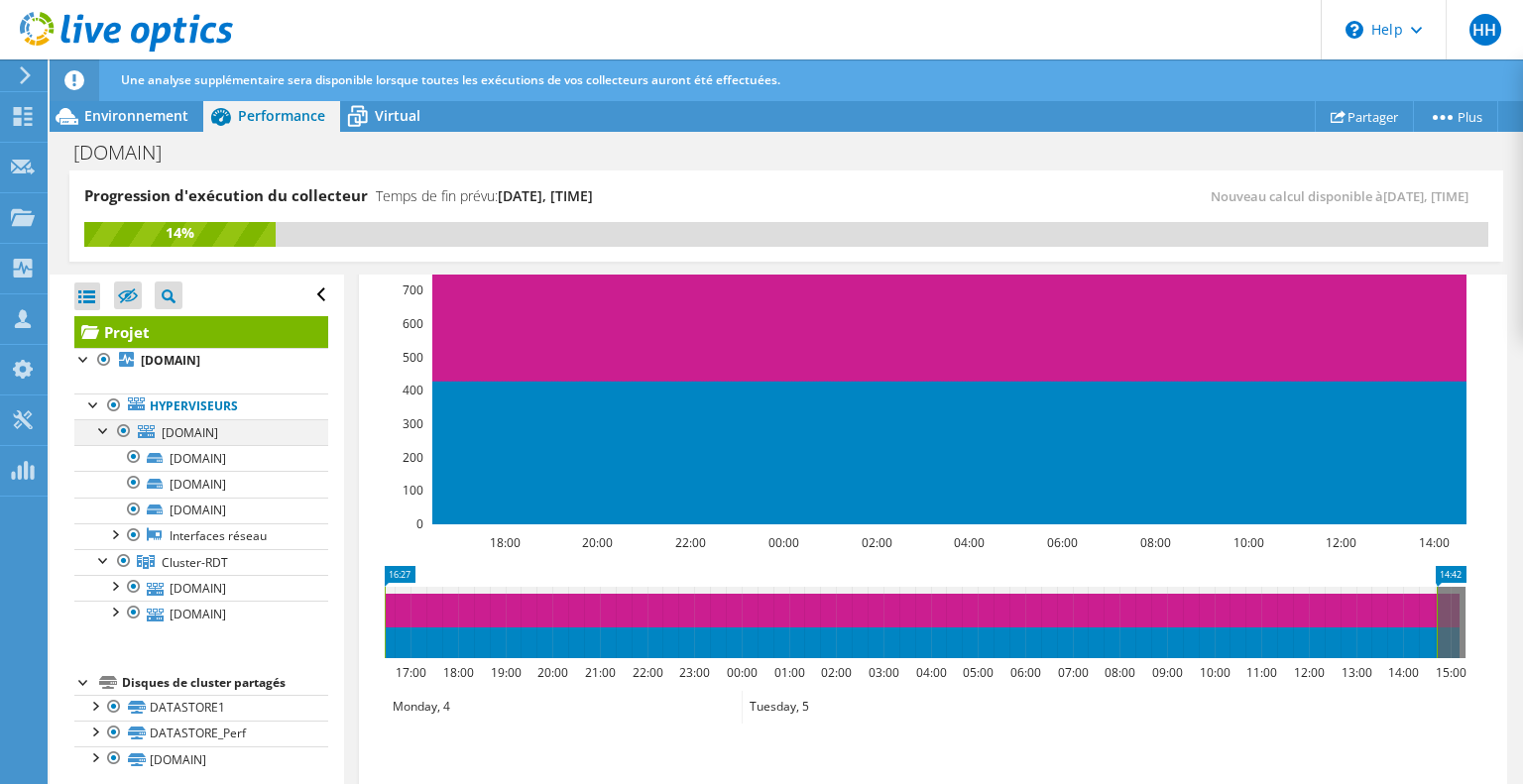 click at bounding box center (124, 431) 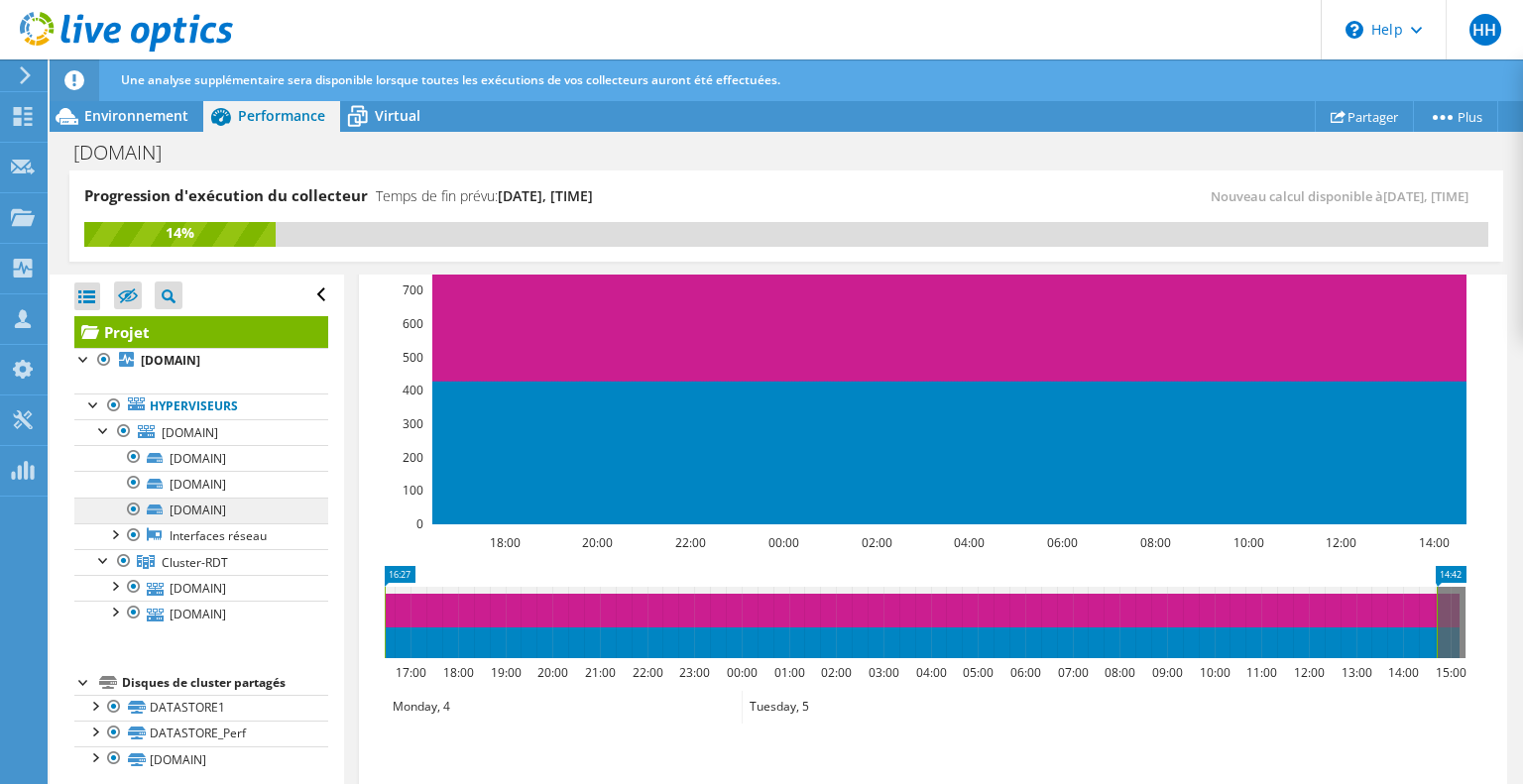 scroll, scrollTop: 78, scrollLeft: 0, axis: vertical 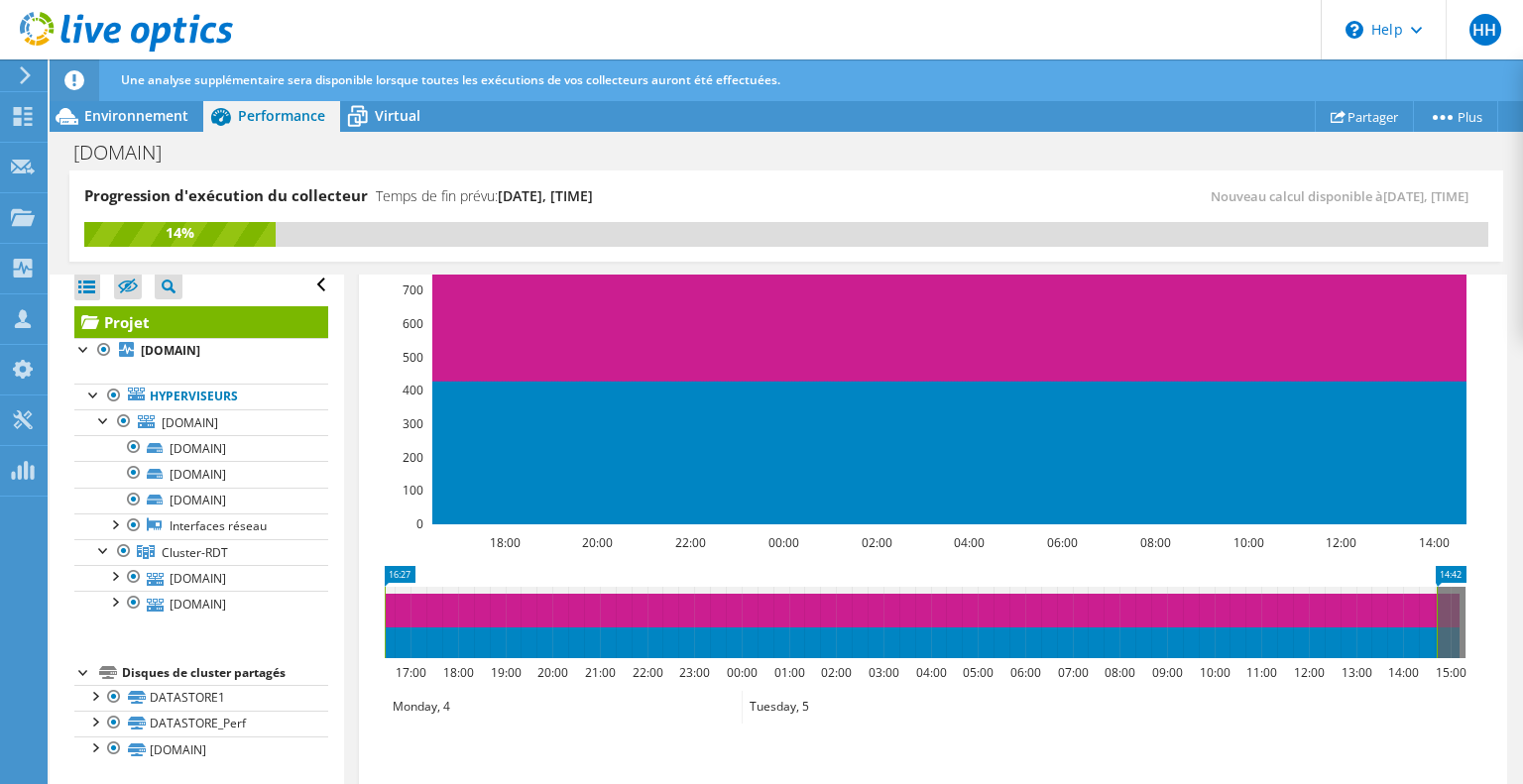 click 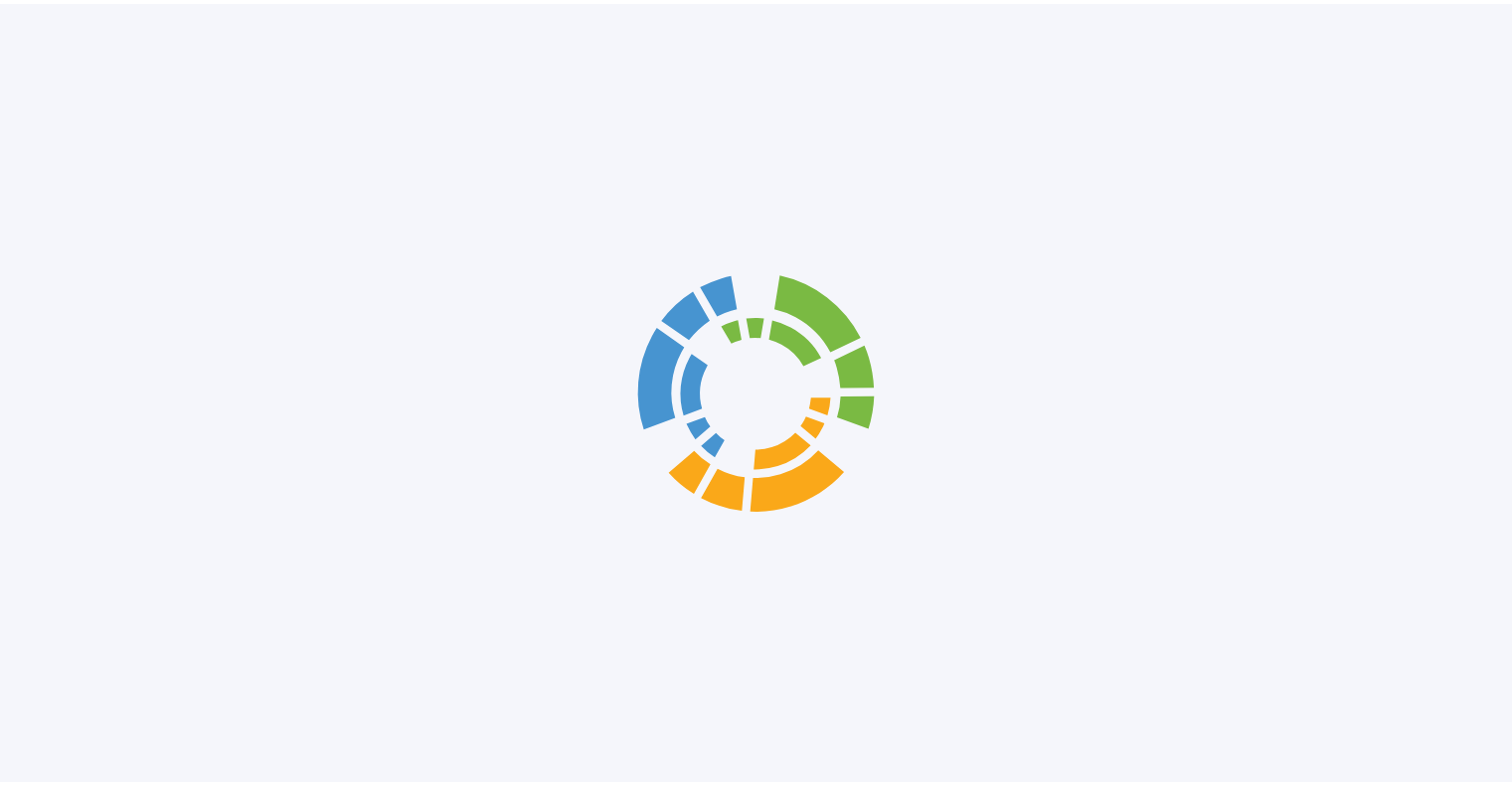 scroll, scrollTop: 0, scrollLeft: 0, axis: both 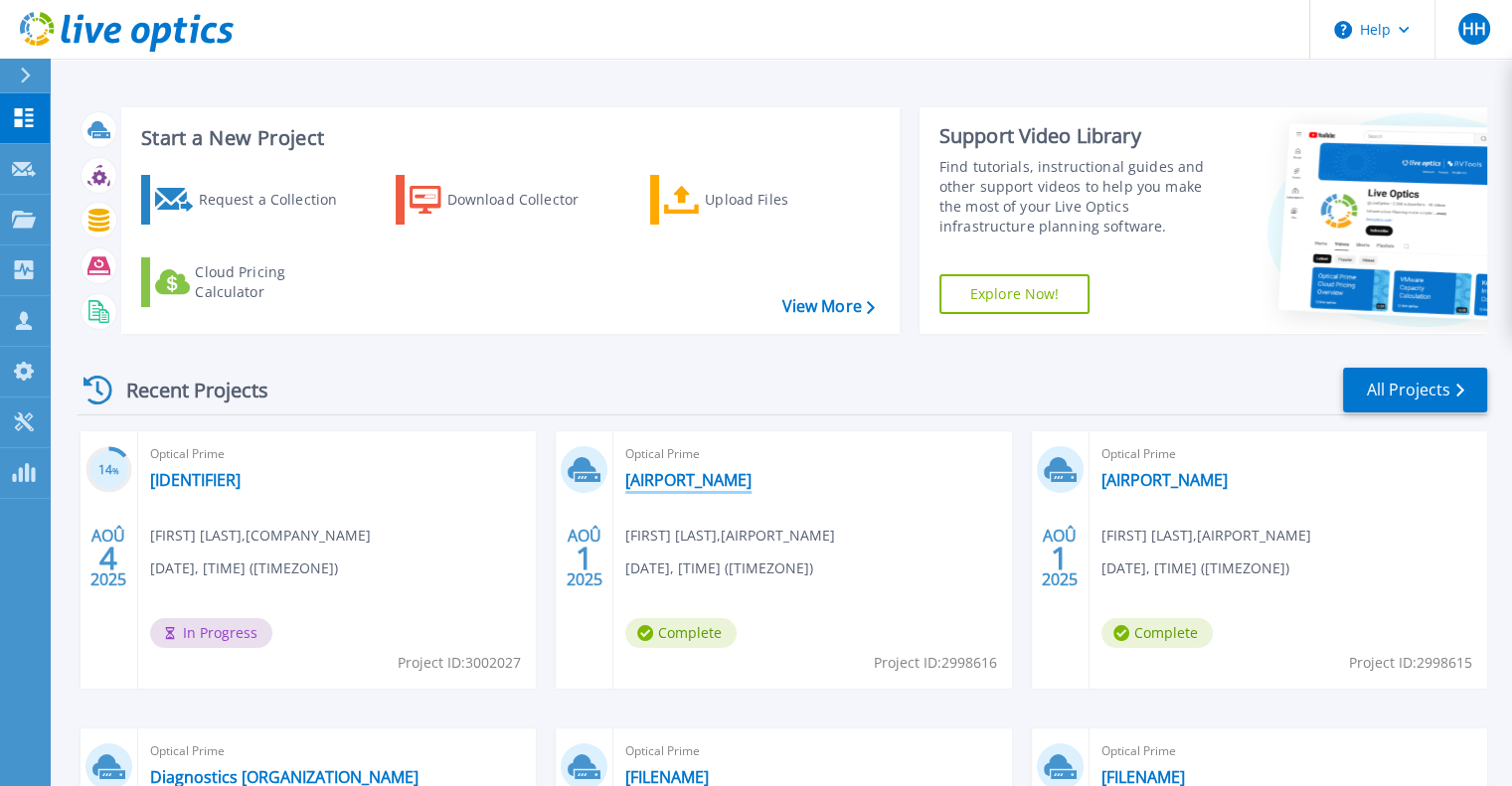 click on "Aeroport [CITY] ZEI" at bounding box center (688, 480) 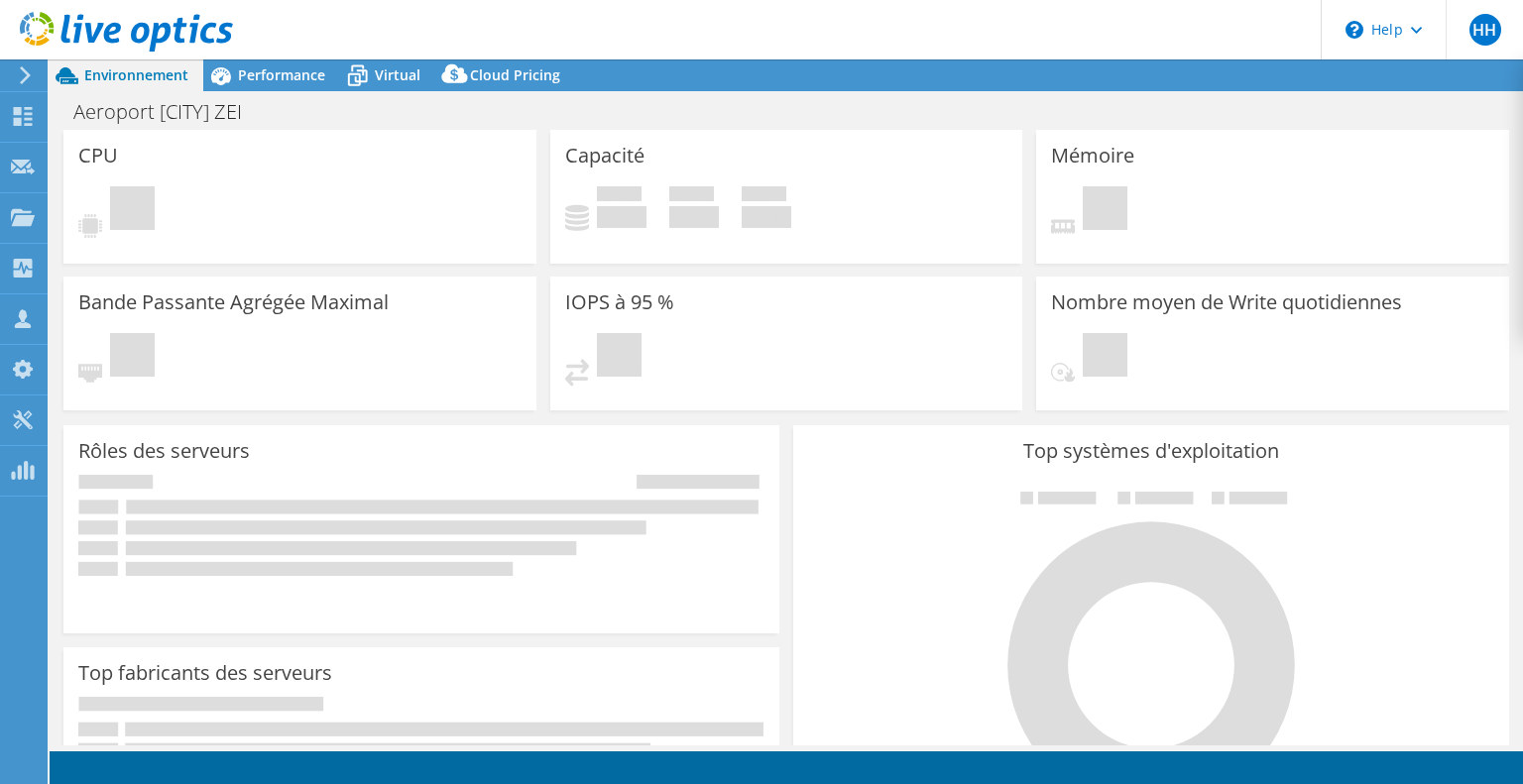 scroll, scrollTop: 0, scrollLeft: 0, axis: both 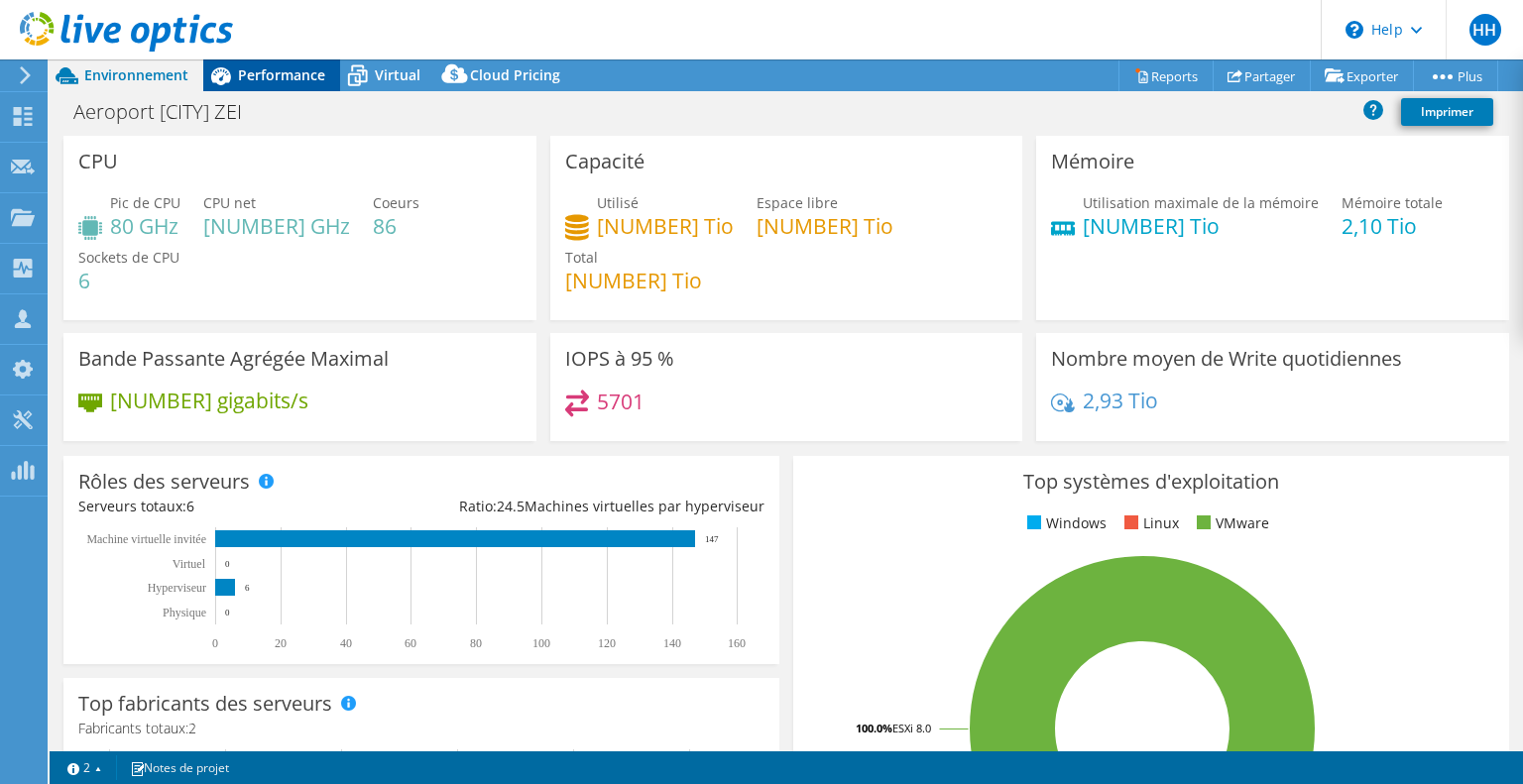 click on "Performance" at bounding box center [282, 74] 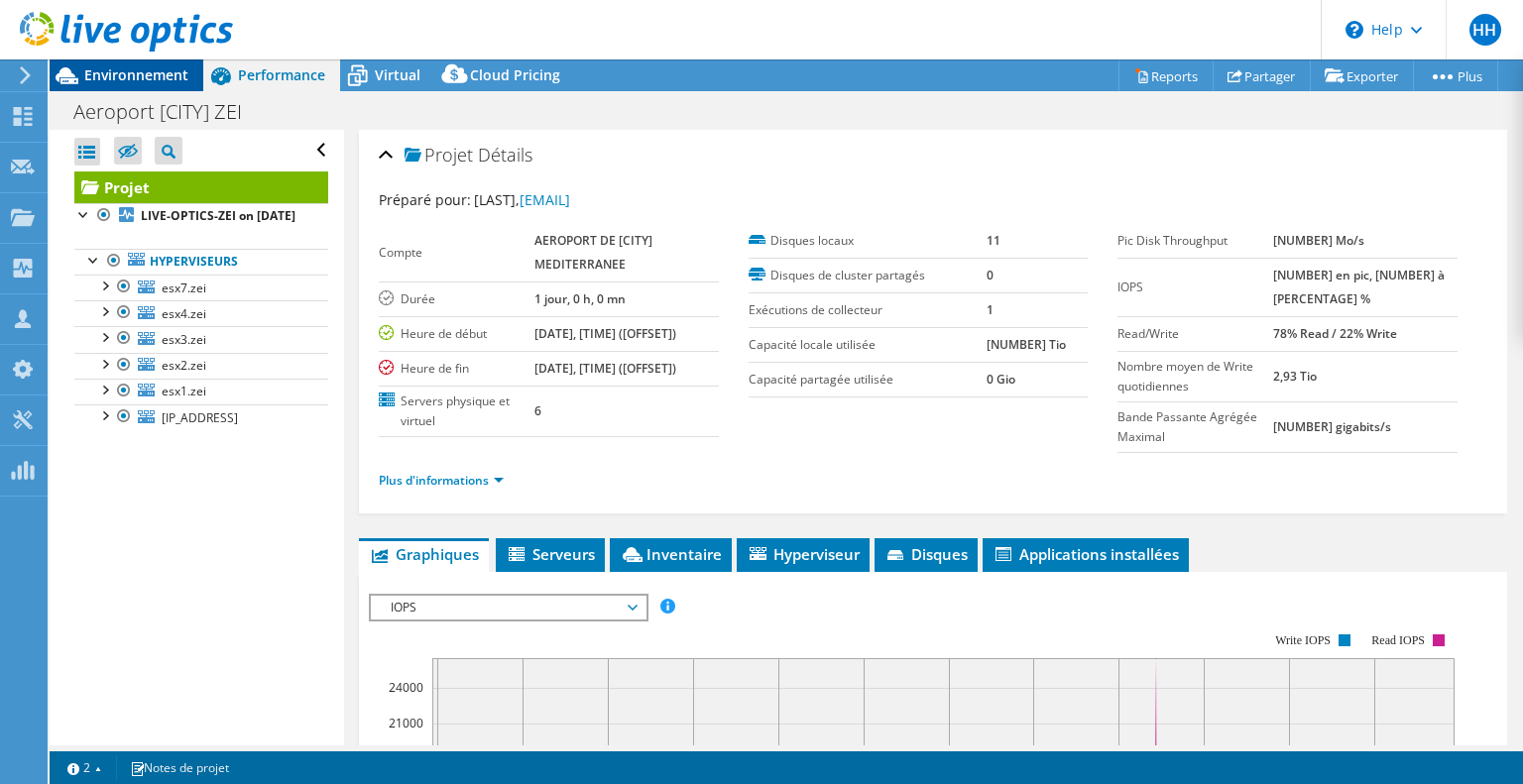 click on "Environnement" at bounding box center (136, 74) 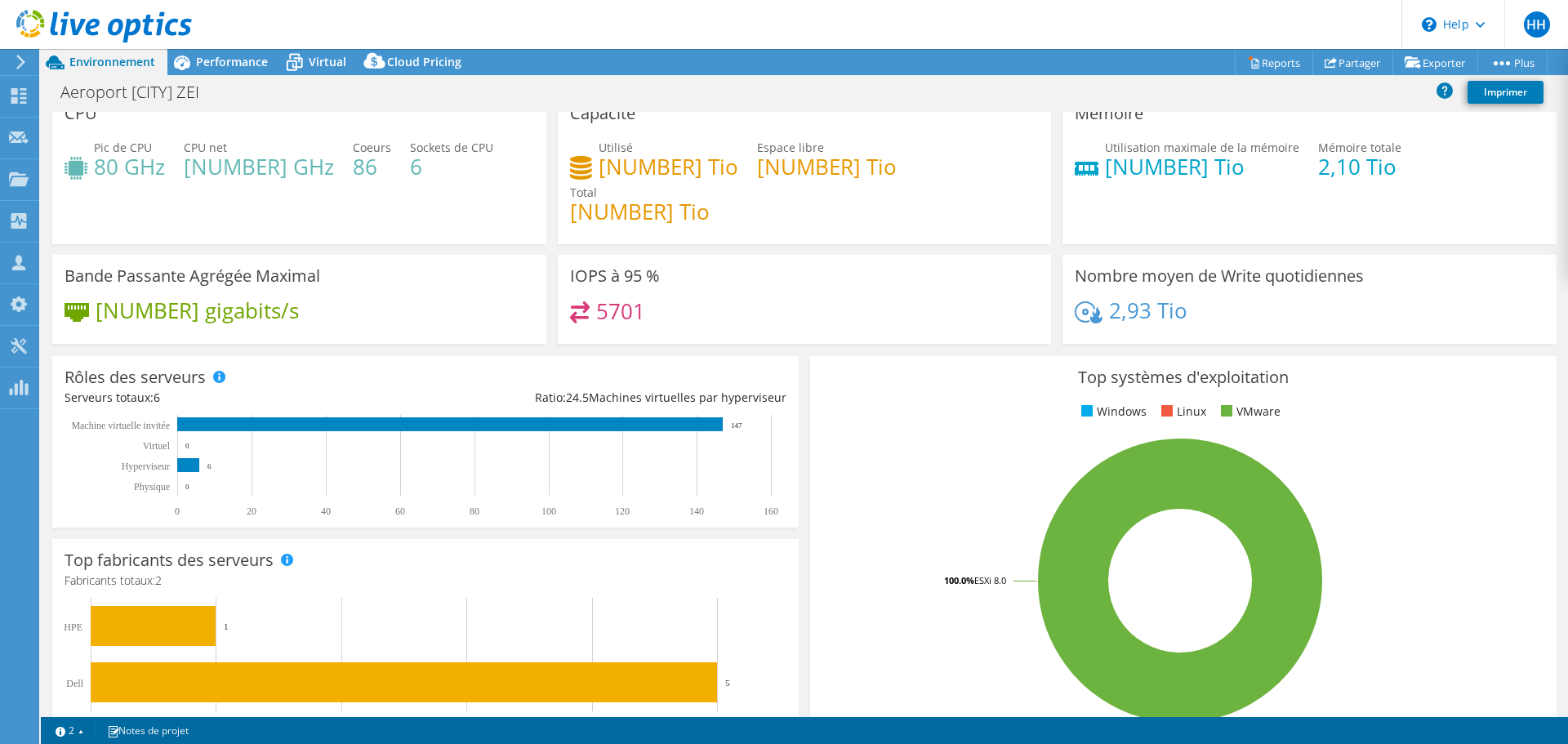 scroll, scrollTop: 0, scrollLeft: 0, axis: both 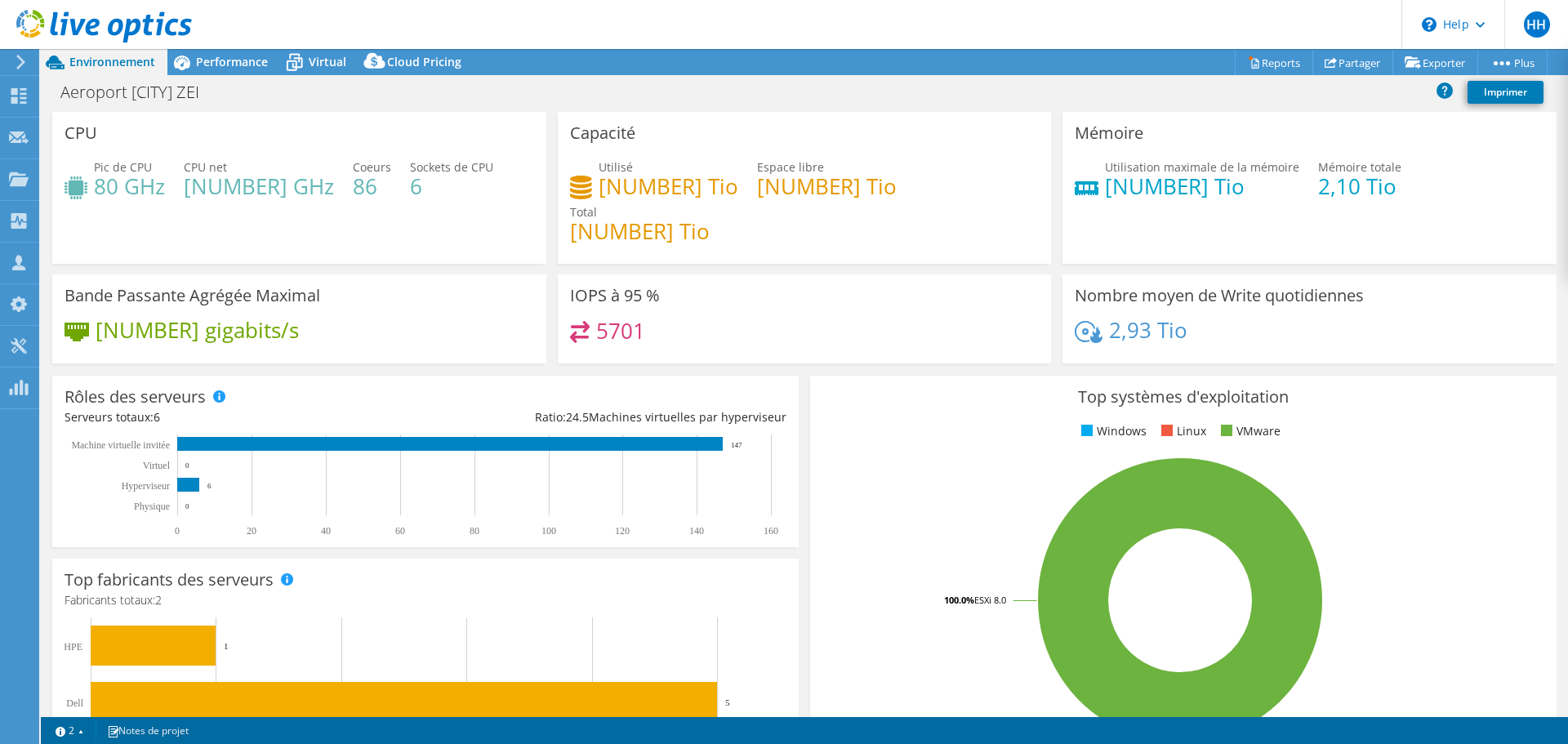 click 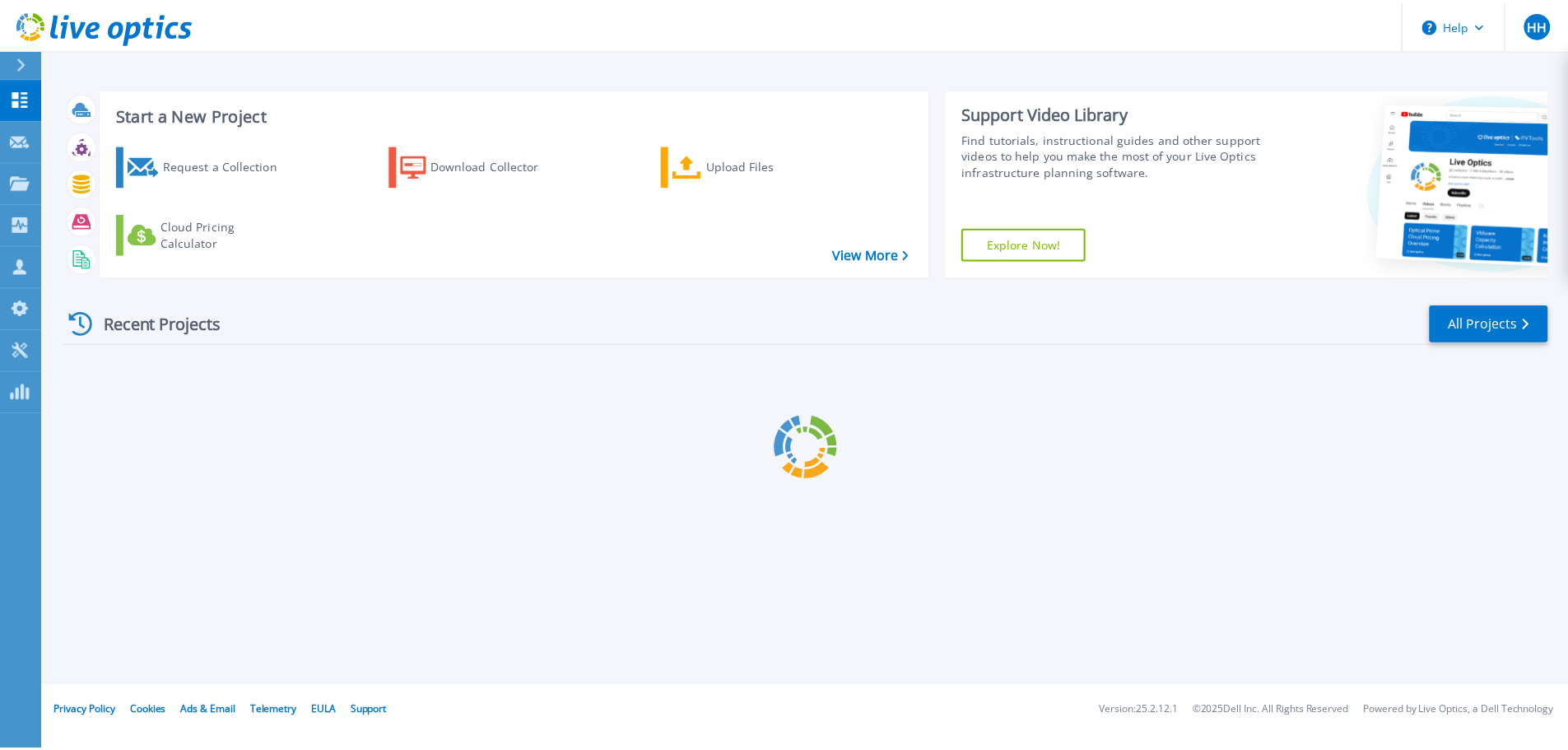 scroll, scrollTop: 0, scrollLeft: 0, axis: both 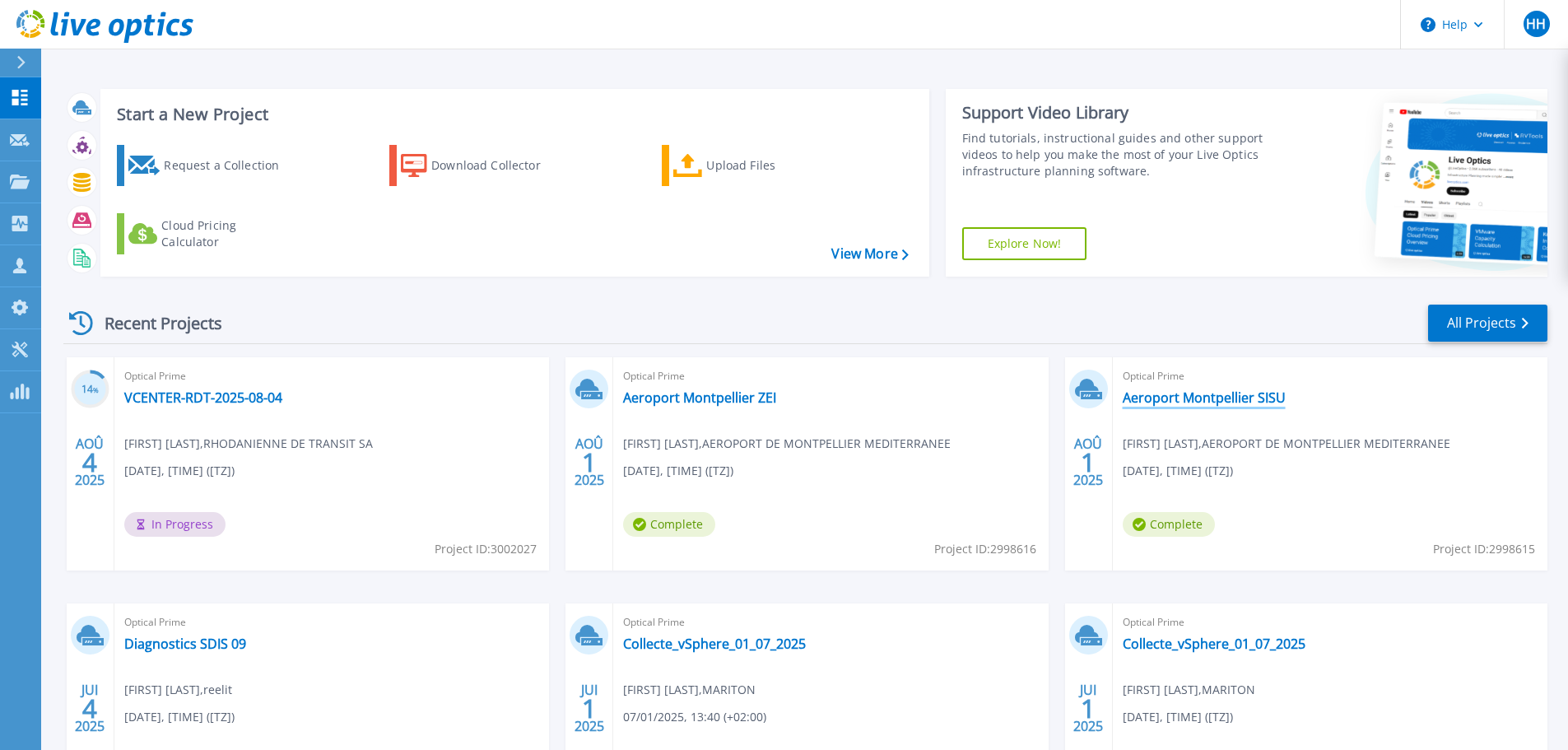 click on "Aeroport Montpellier SISU" at bounding box center [1204, 398] 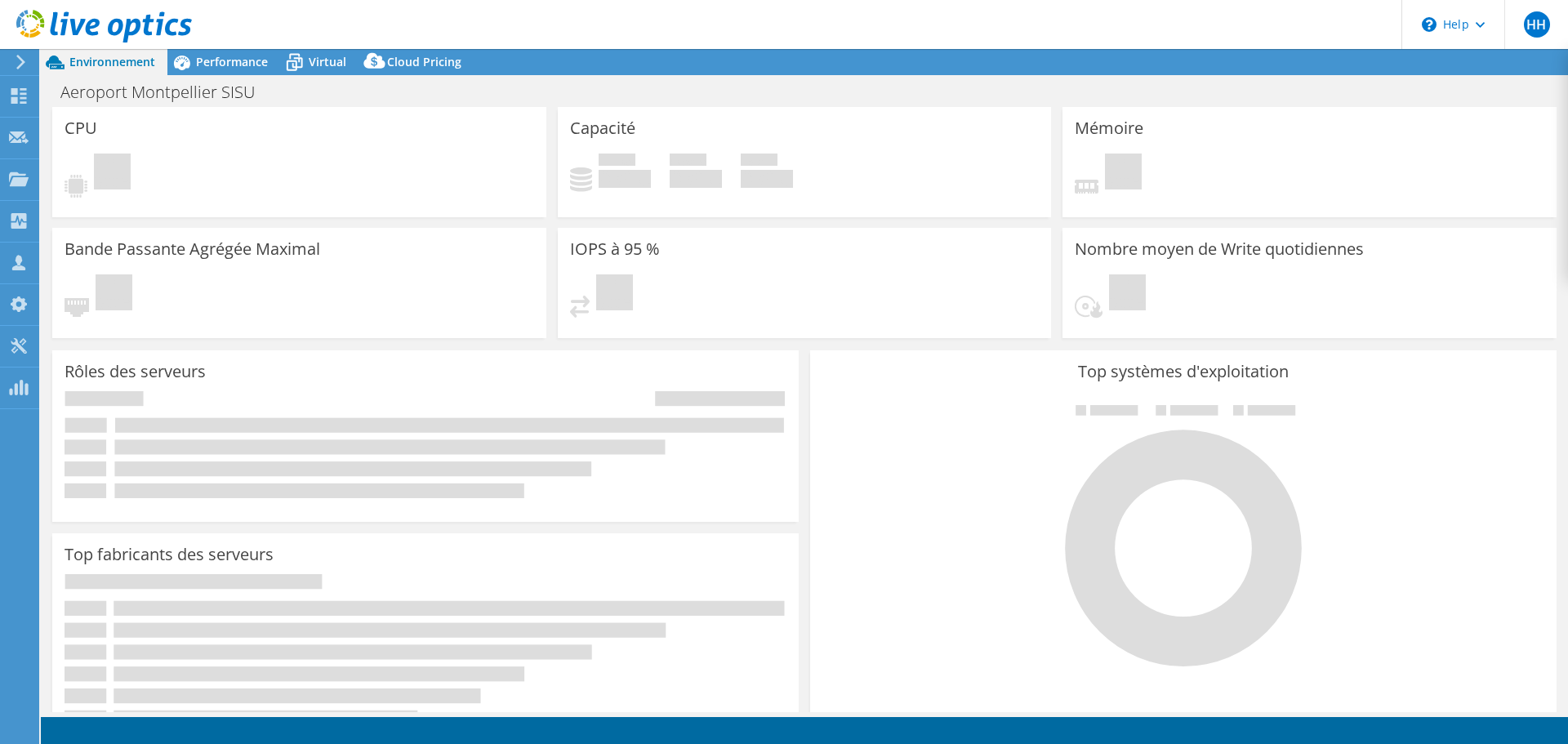 scroll, scrollTop: 0, scrollLeft: 0, axis: both 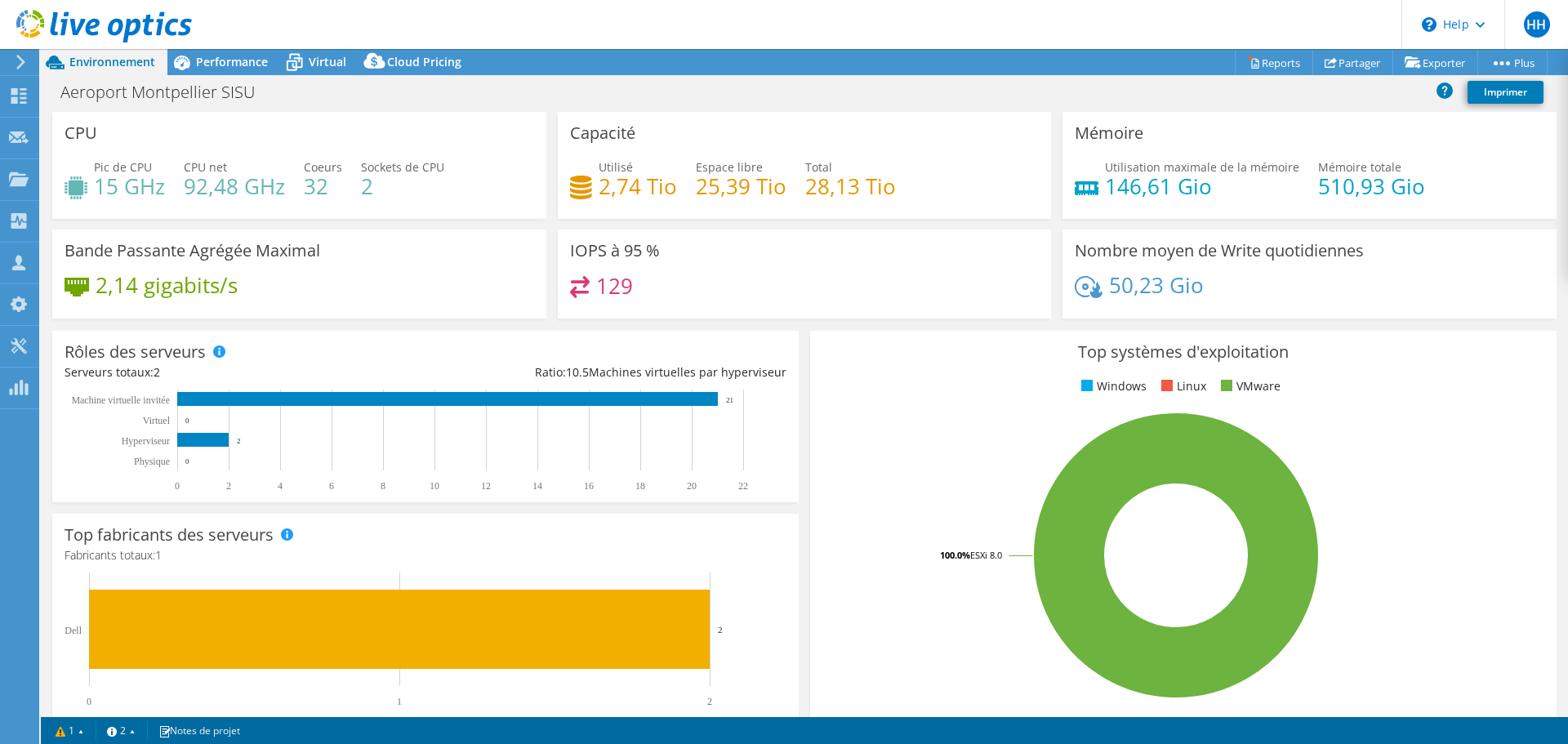 click on "HH
Membre de l'équipe
Houssam HAMIDA
houssam.hamida@reelit.fr
reelit
My Profile
Log Out
\n
Help
Explore Helpful Articles
Contact Support" at bounding box center [784, 25] 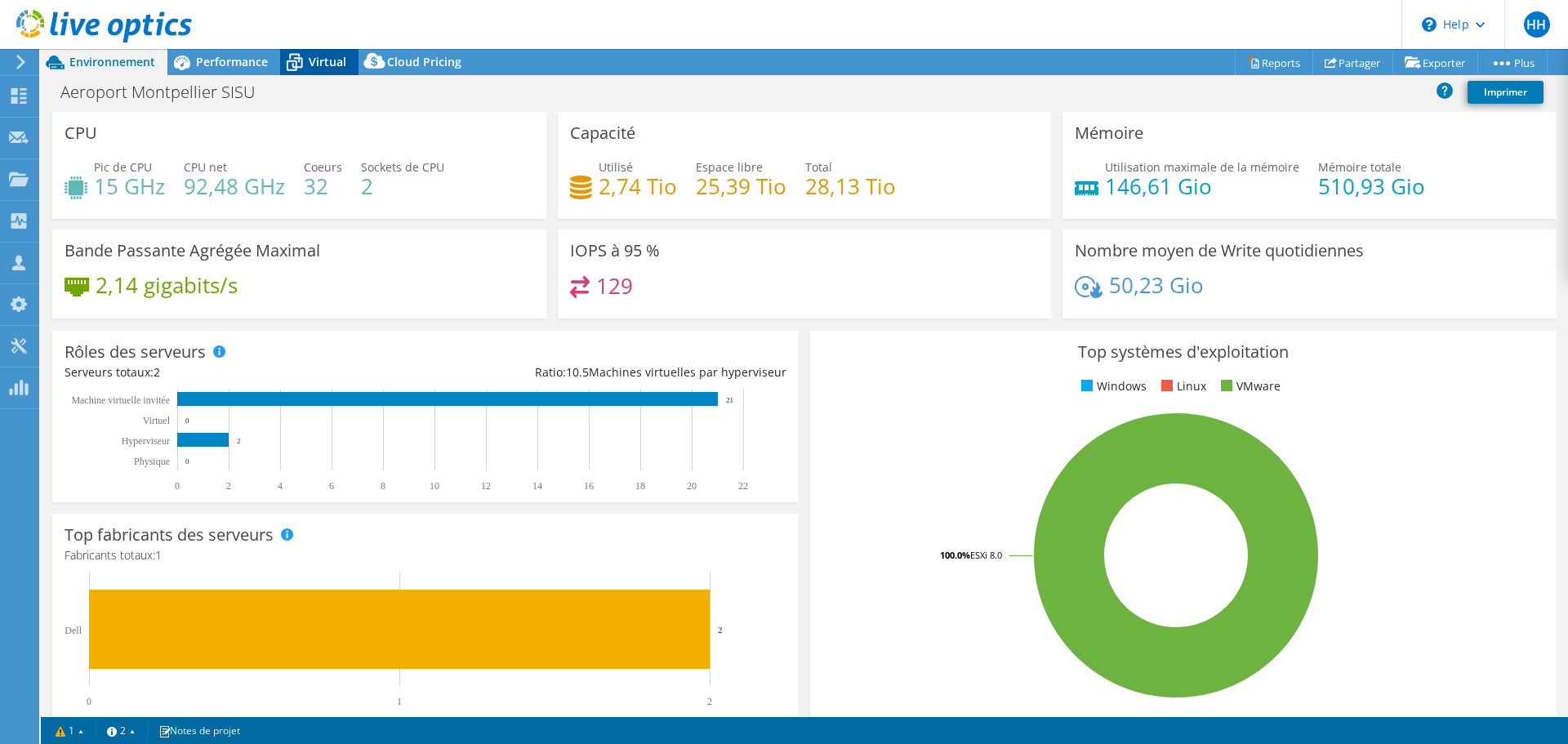click on "Virtual" at bounding box center (327, 61) 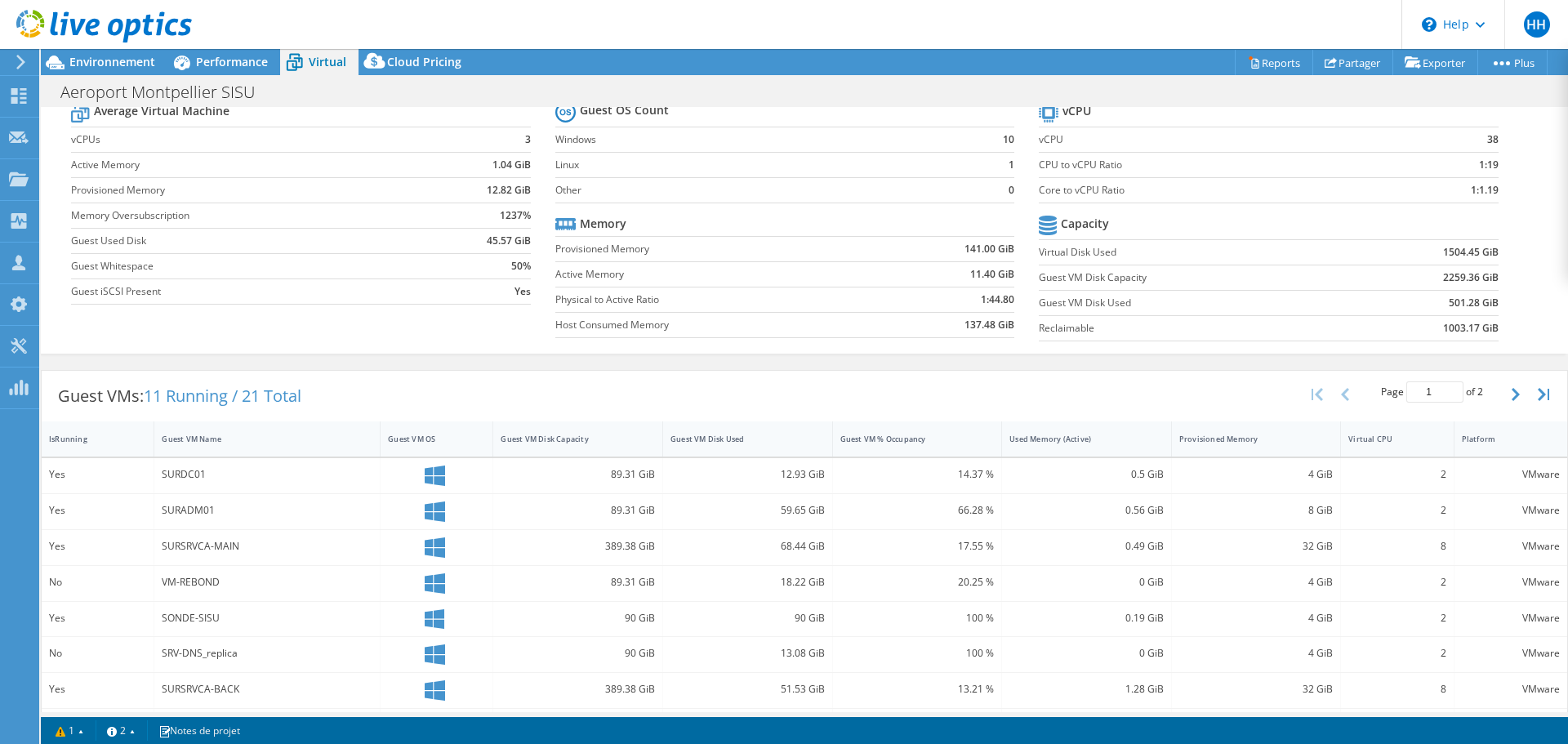 scroll, scrollTop: 82, scrollLeft: 0, axis: vertical 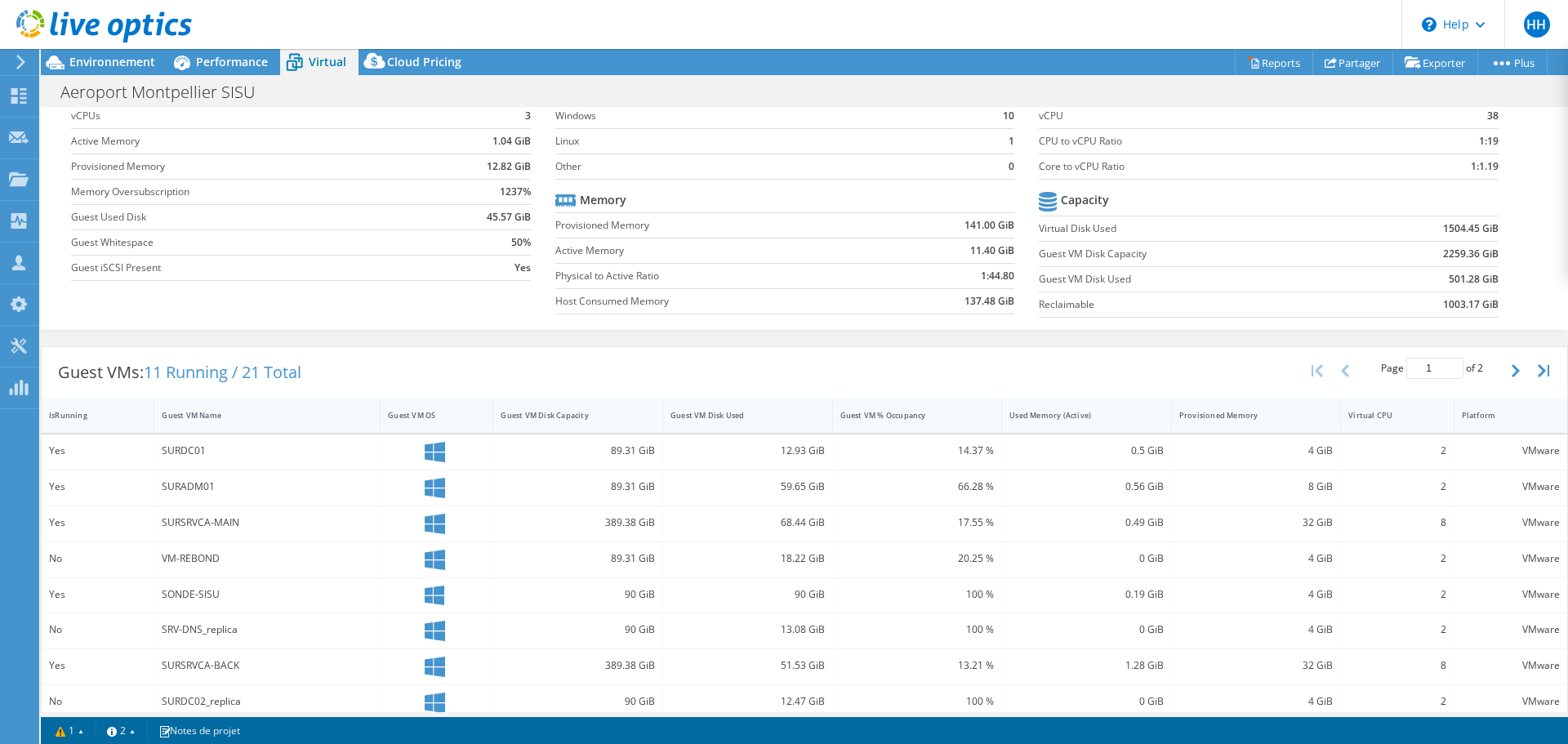 click 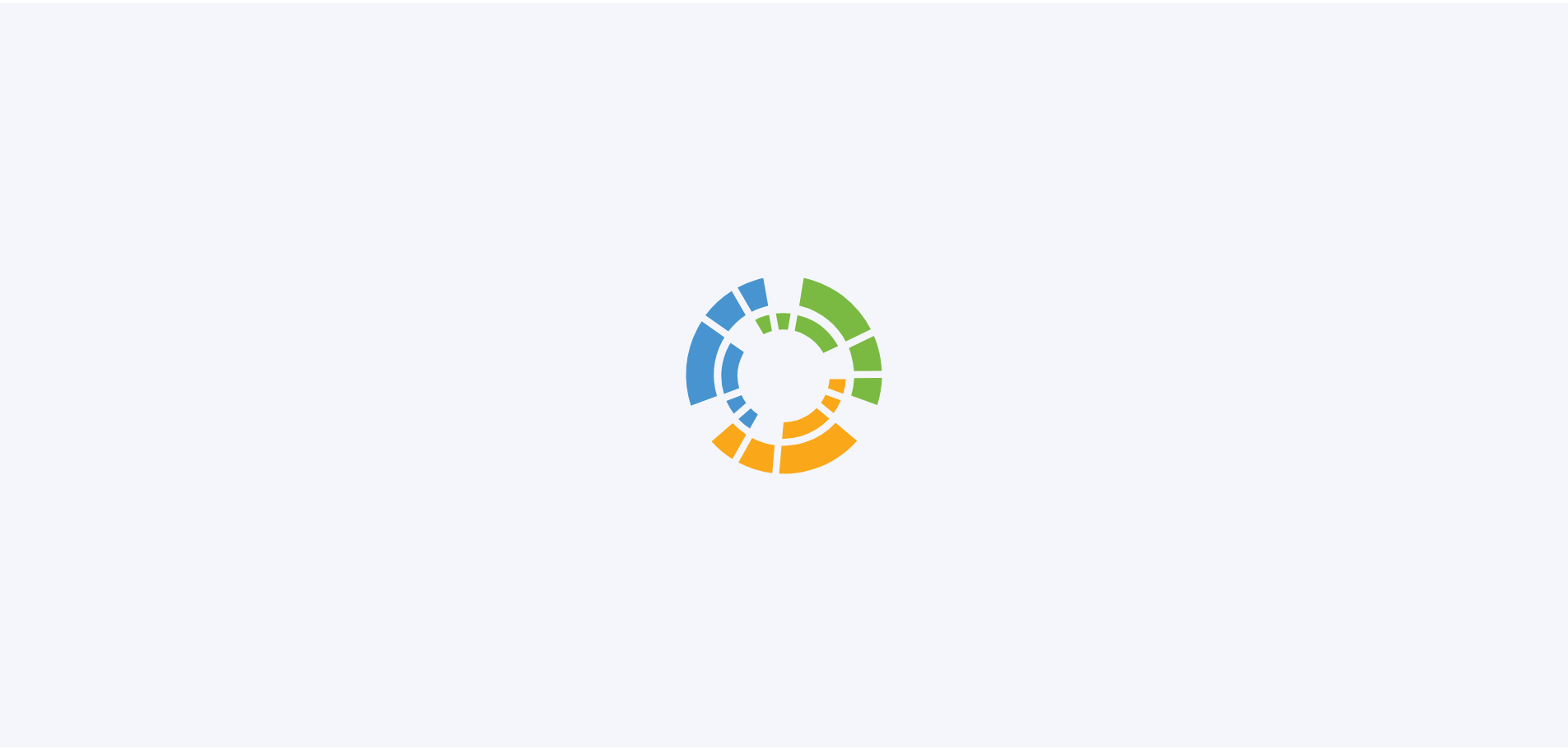 scroll, scrollTop: 0, scrollLeft: 0, axis: both 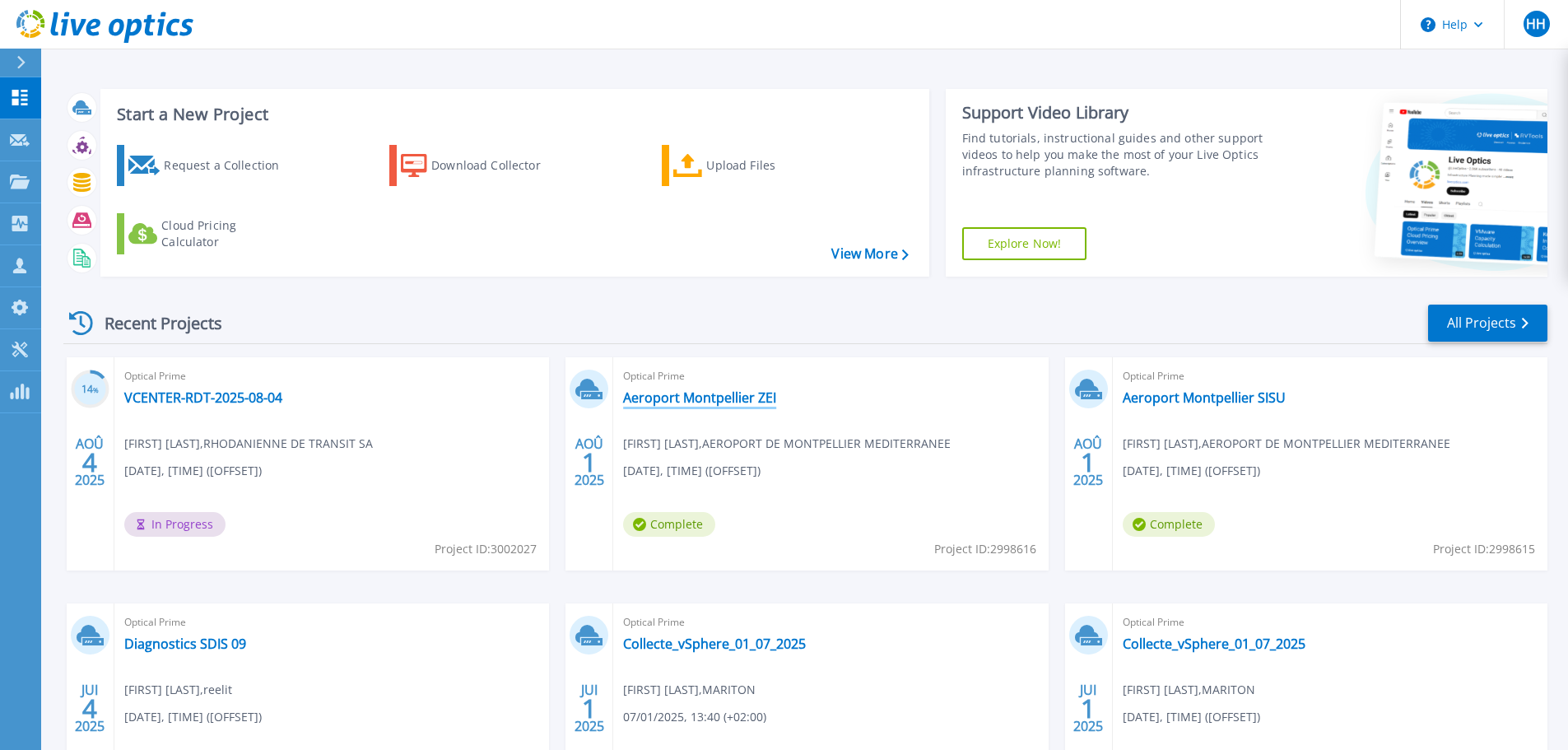 click on "Aeroport Montpellier ZEI" at bounding box center (700, 398) 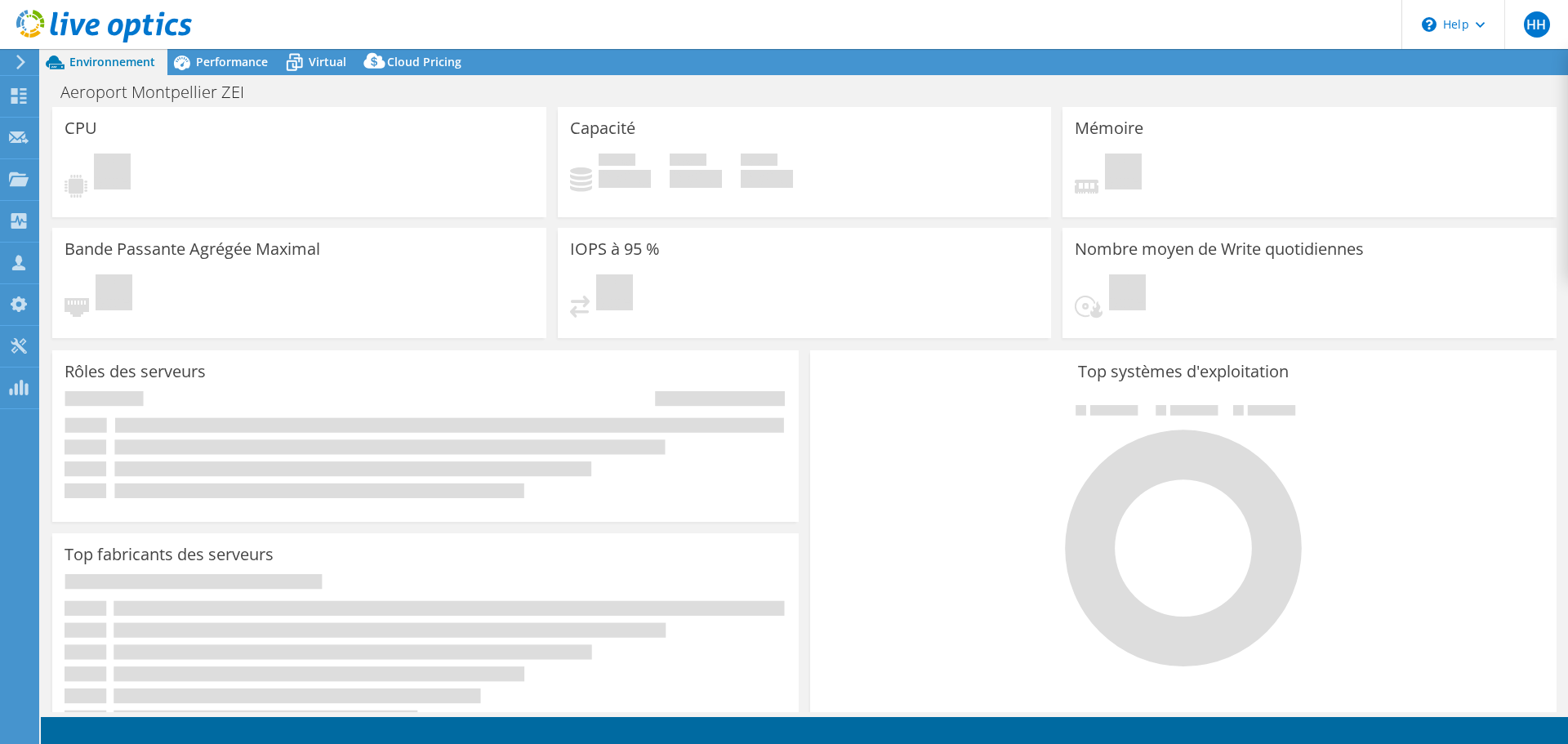 scroll, scrollTop: 0, scrollLeft: 0, axis: both 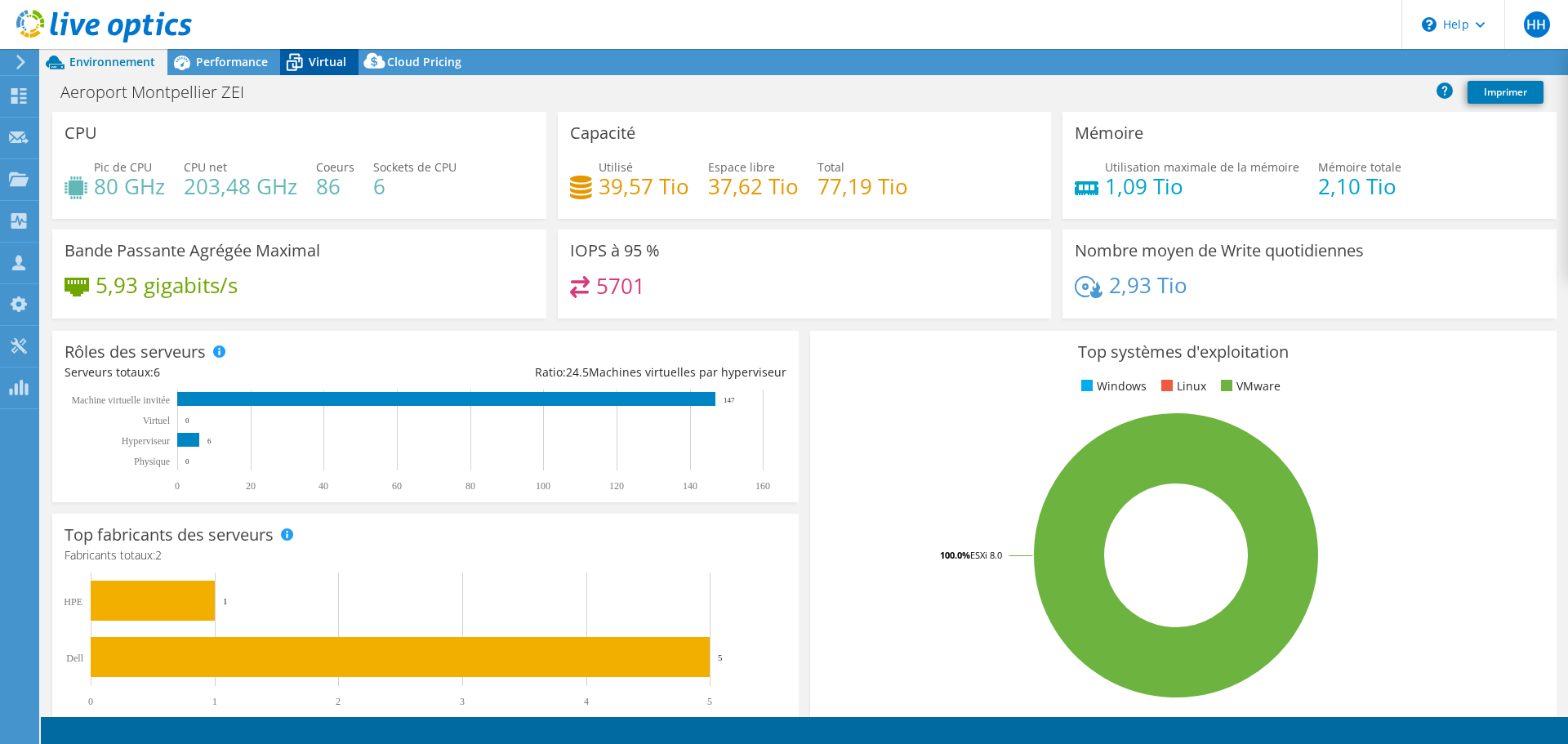 click 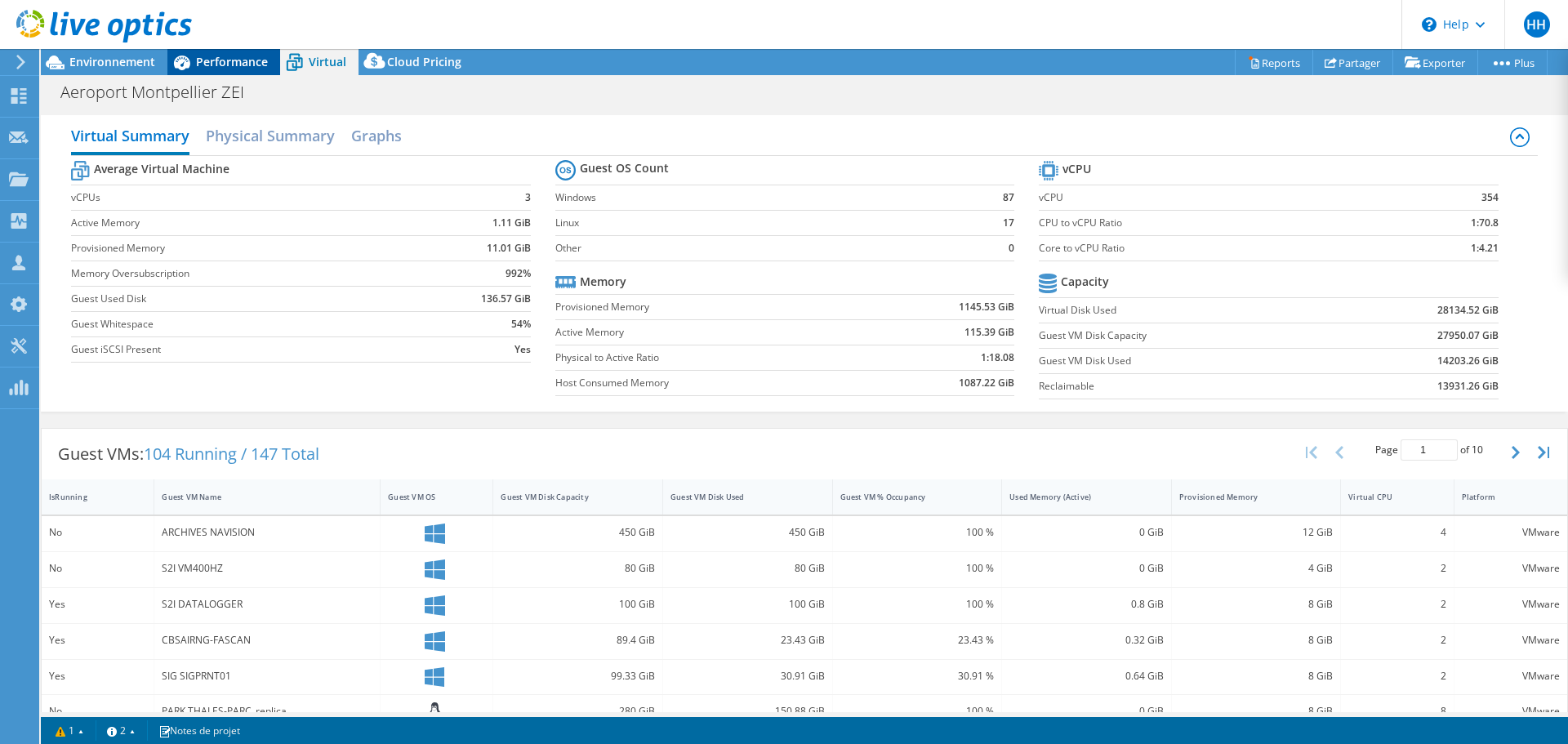 click 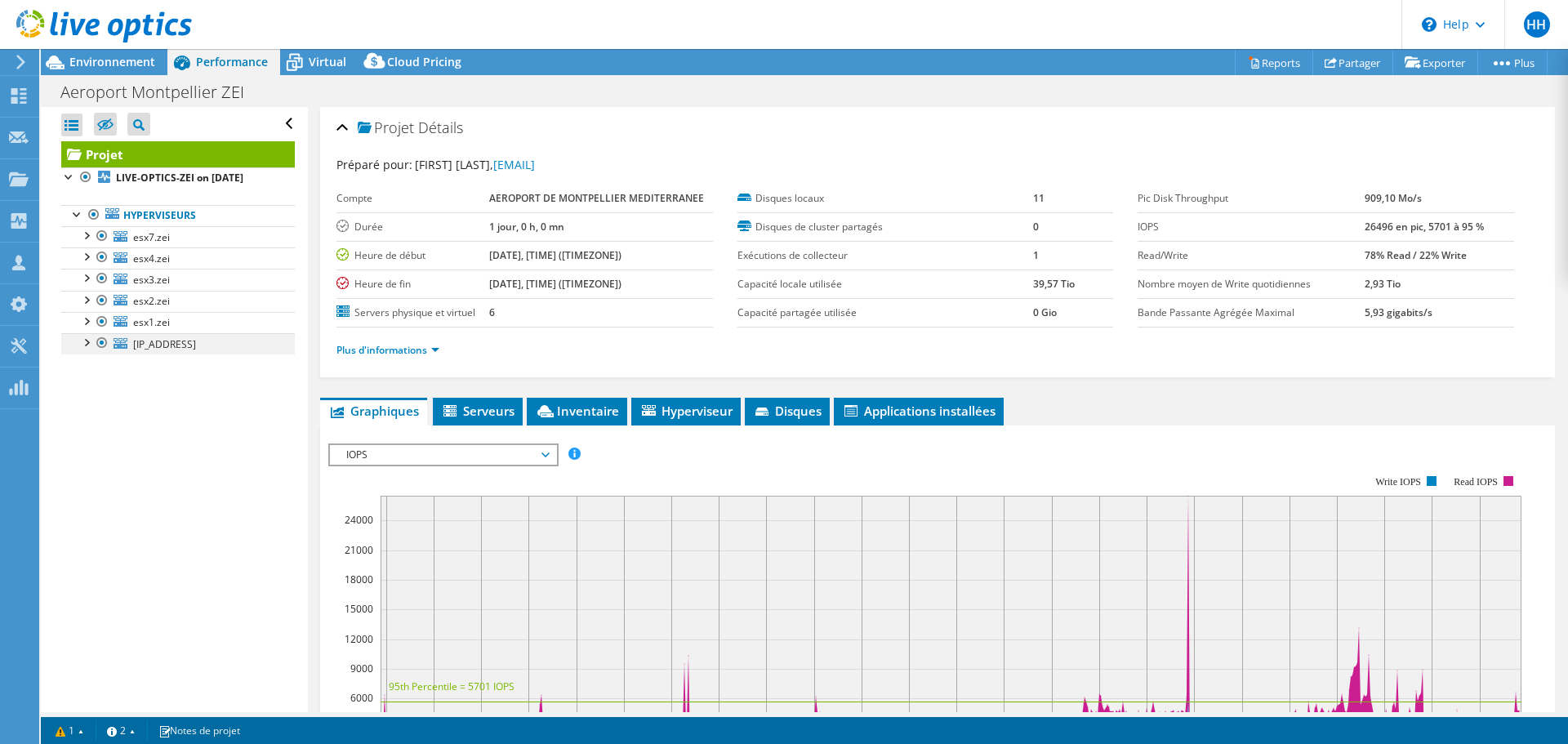 click at bounding box center (86, 341) 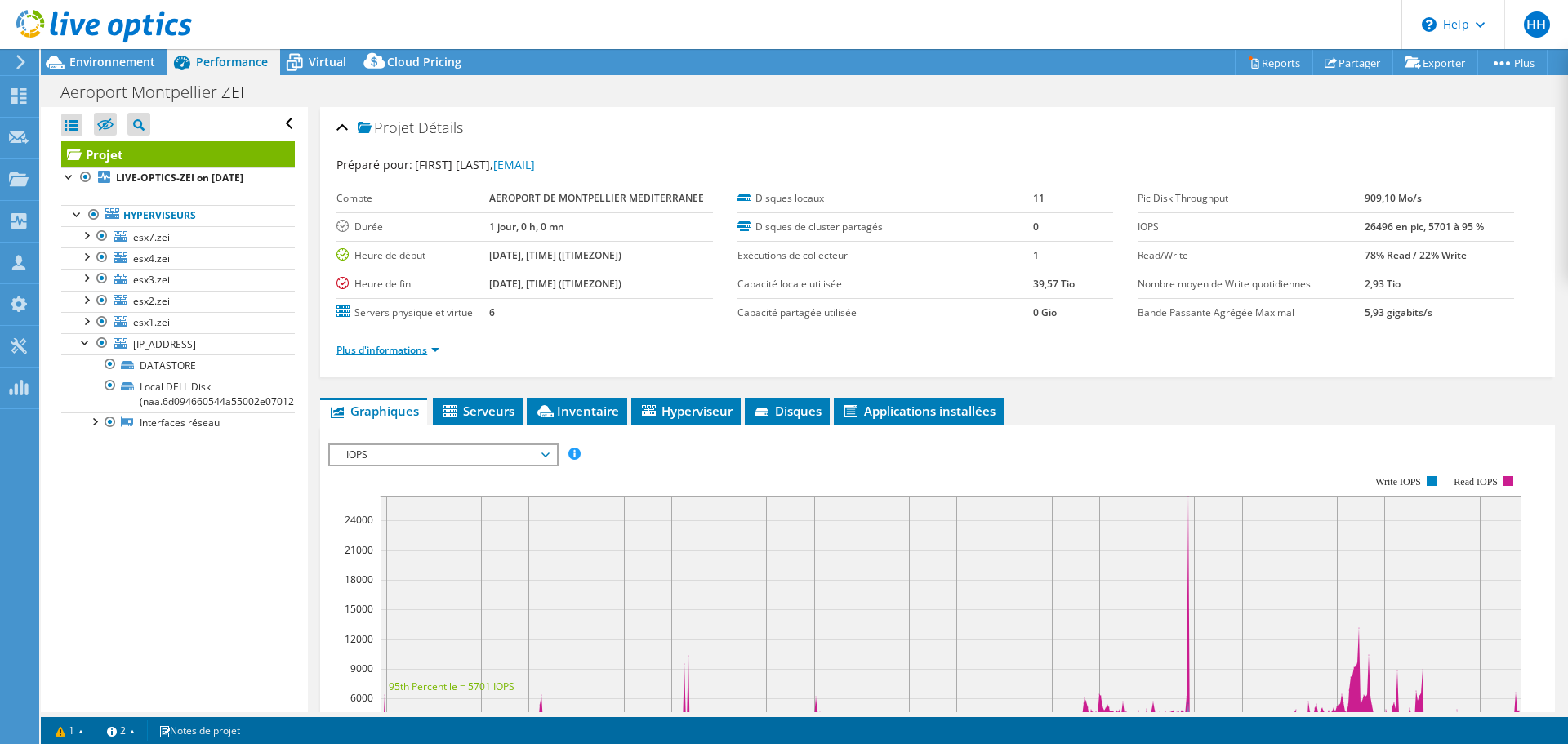 click on "Plus d'informations" at bounding box center (388, 350) 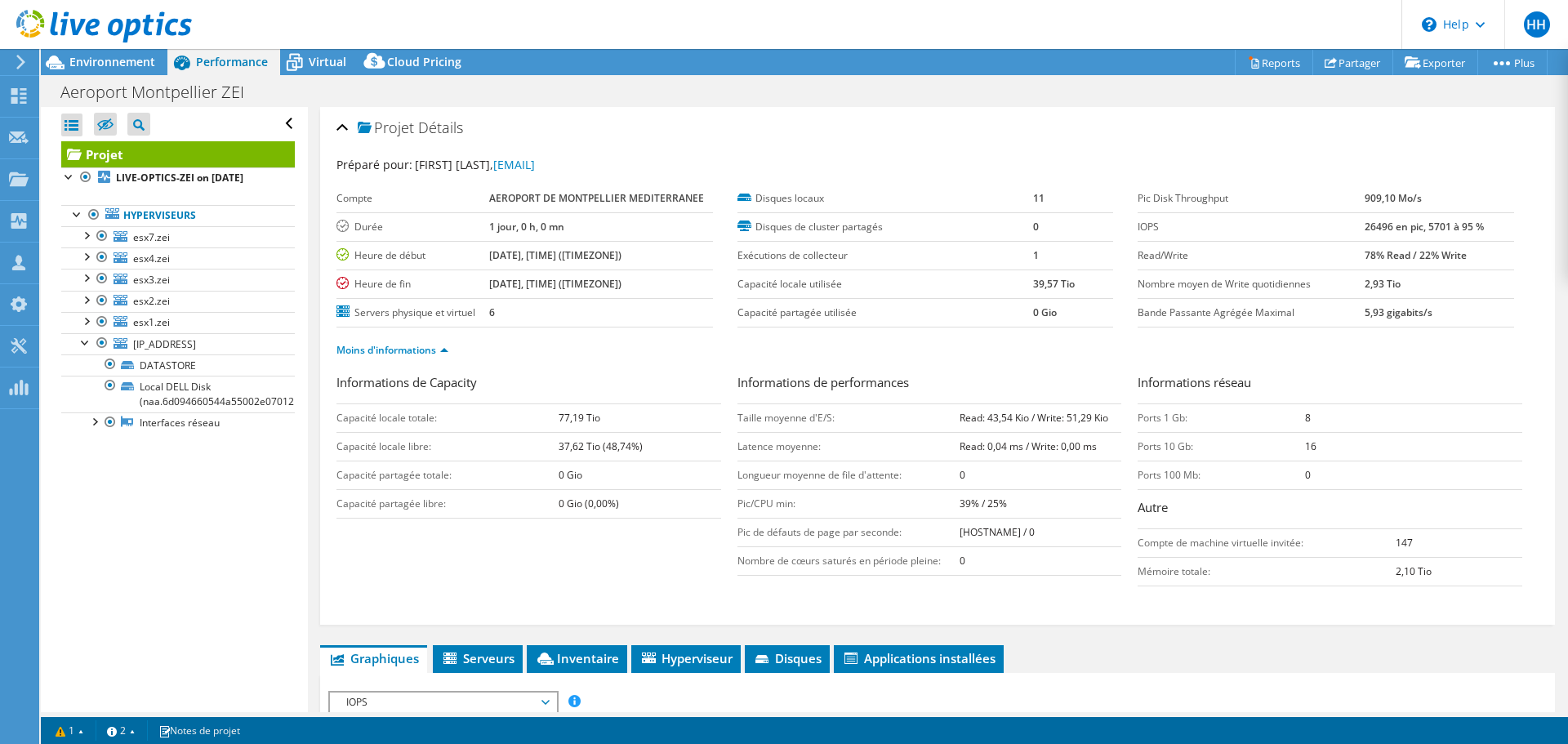 click on "Projet
Détails
Préparé pour:
Nick Bailly,  n.bailly@montpellier.aeroport.fr
Compte
AEROPORT DE MONTPELLIER MEDITERRANEE
Durée
1 jour, 0 h, 0 mn
Heure de début
07/24/2025, 11:53 (+02:00)
Heure de fin
07/25/2025, 11:53 (+02:00)
6" at bounding box center (938, 734) 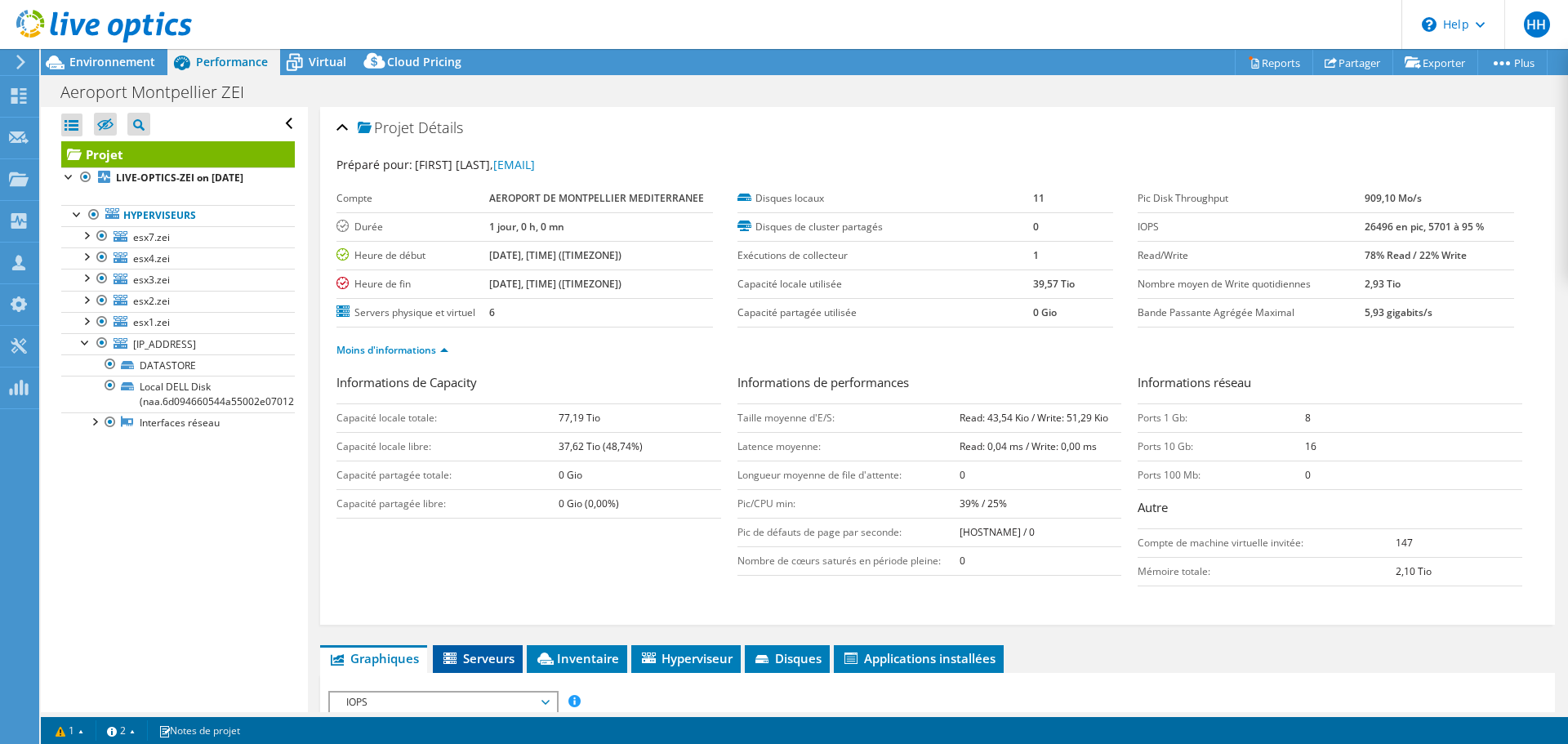 click on "Serveurs" at bounding box center (478, 659) 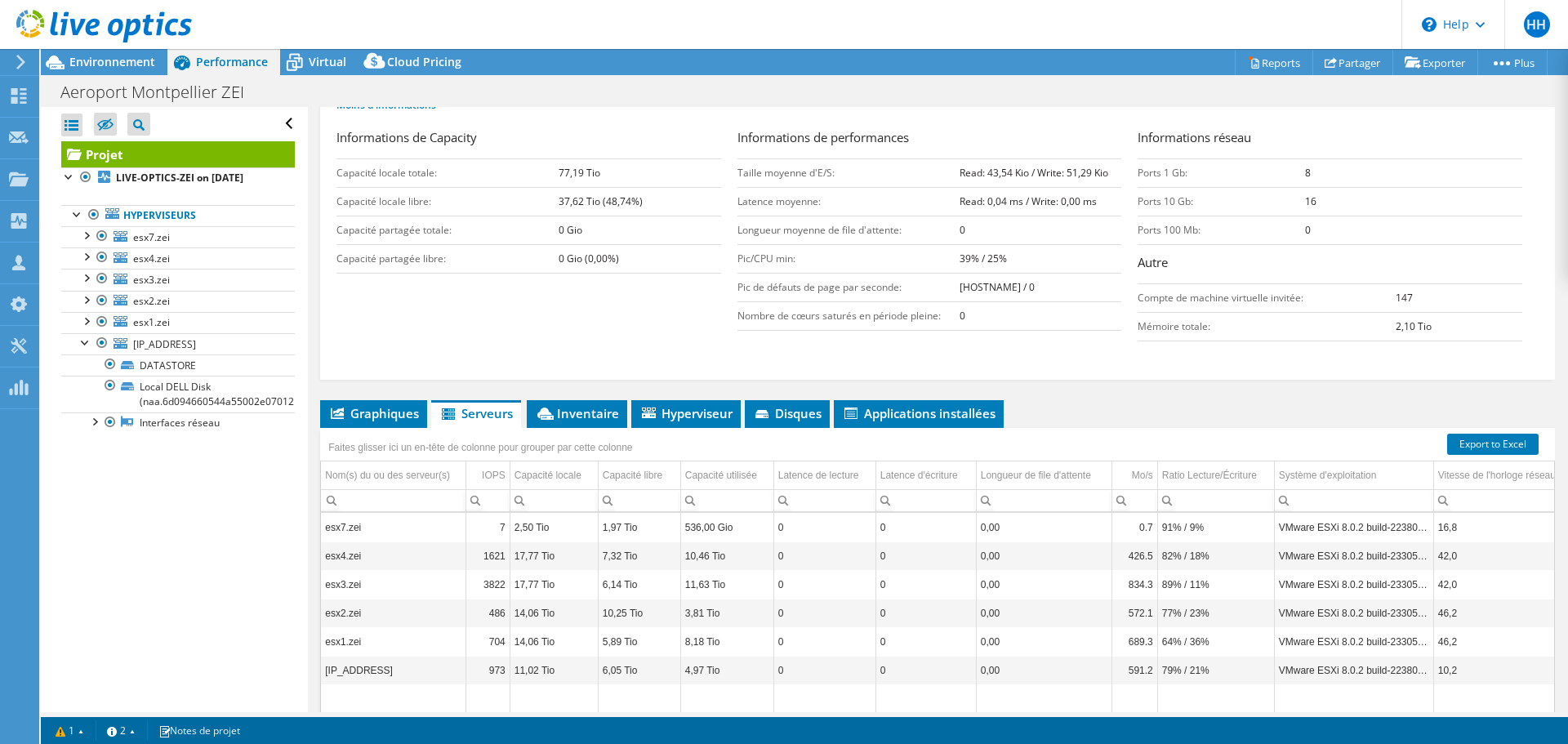 scroll, scrollTop: 327, scrollLeft: 0, axis: vertical 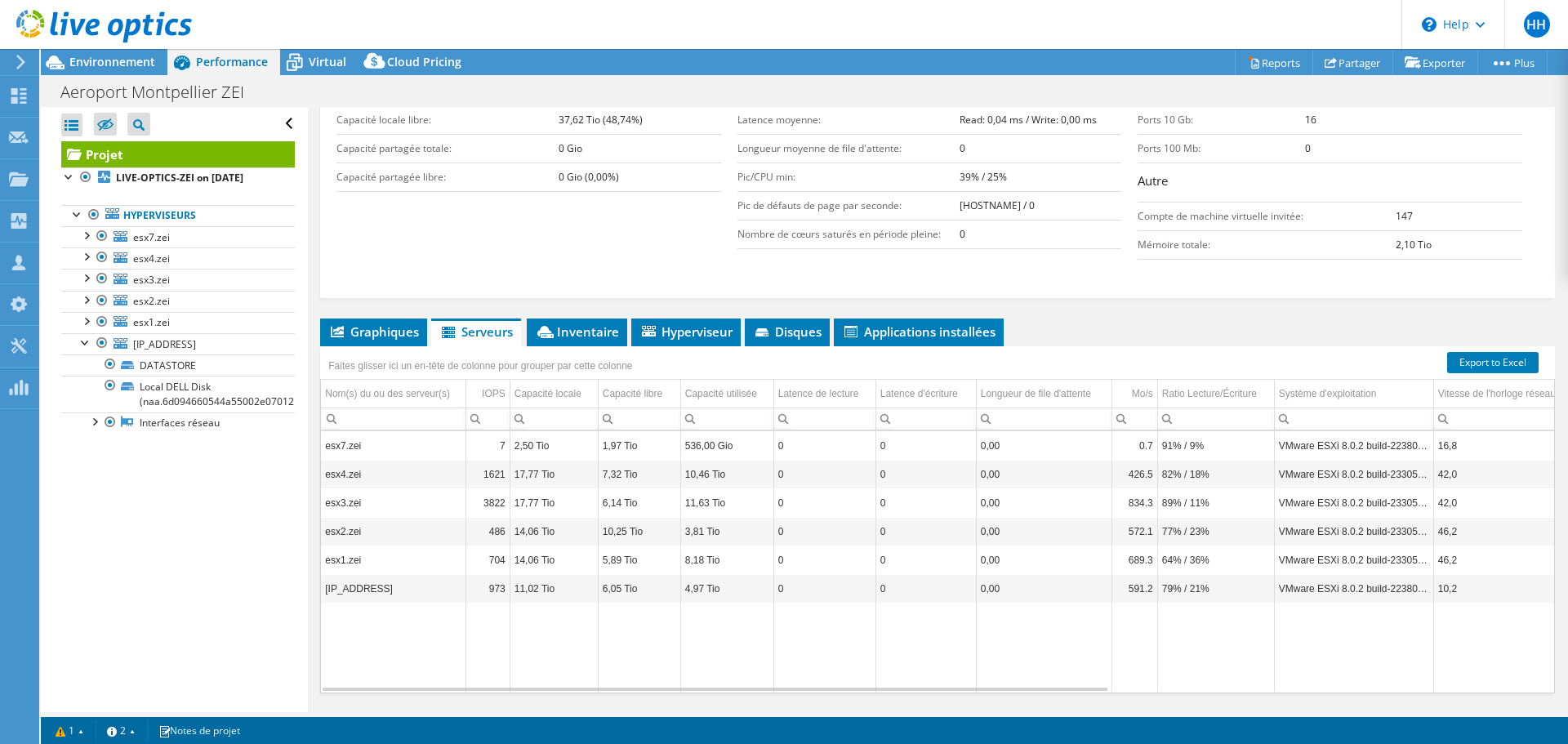 click at bounding box center [104, 39] 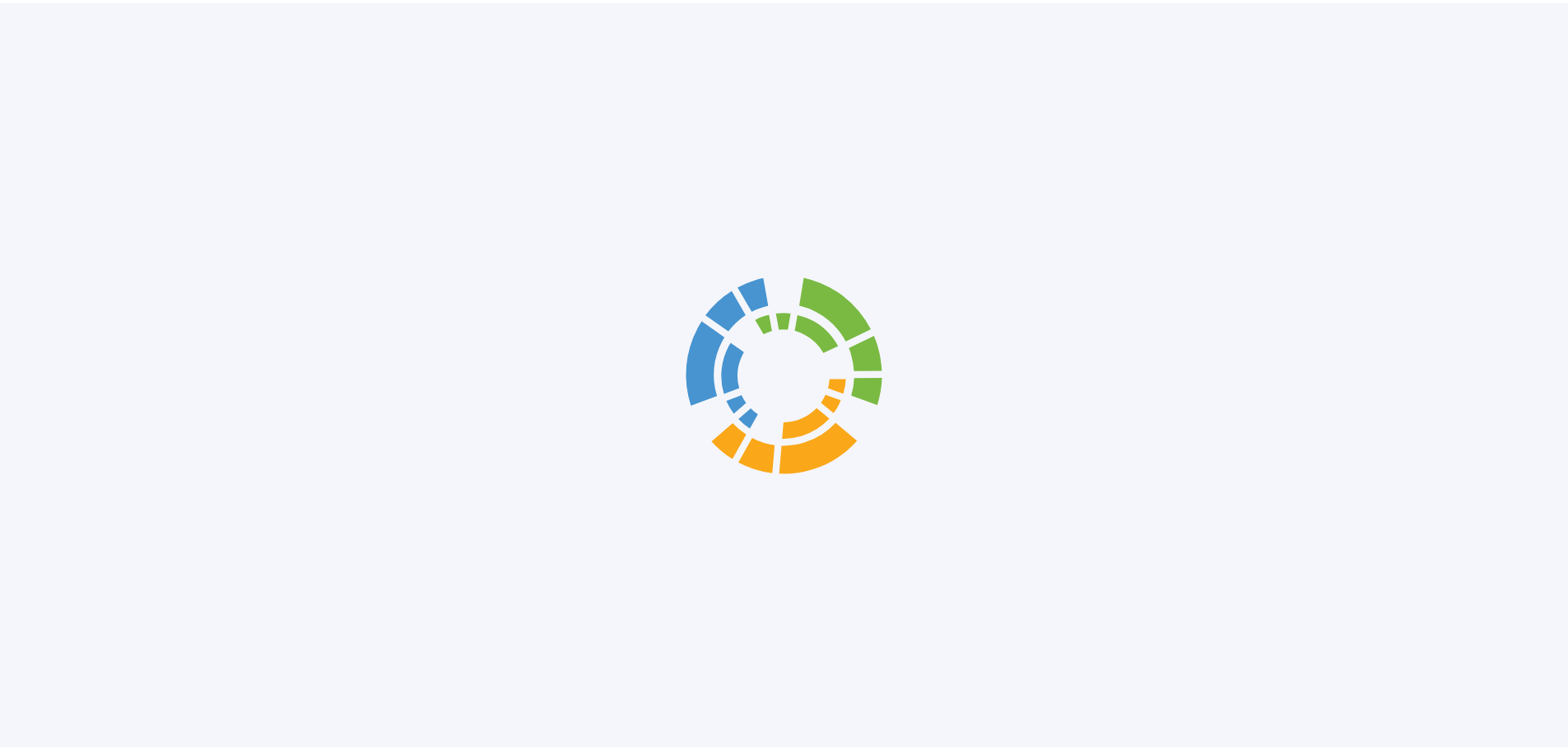 scroll, scrollTop: 0, scrollLeft: 0, axis: both 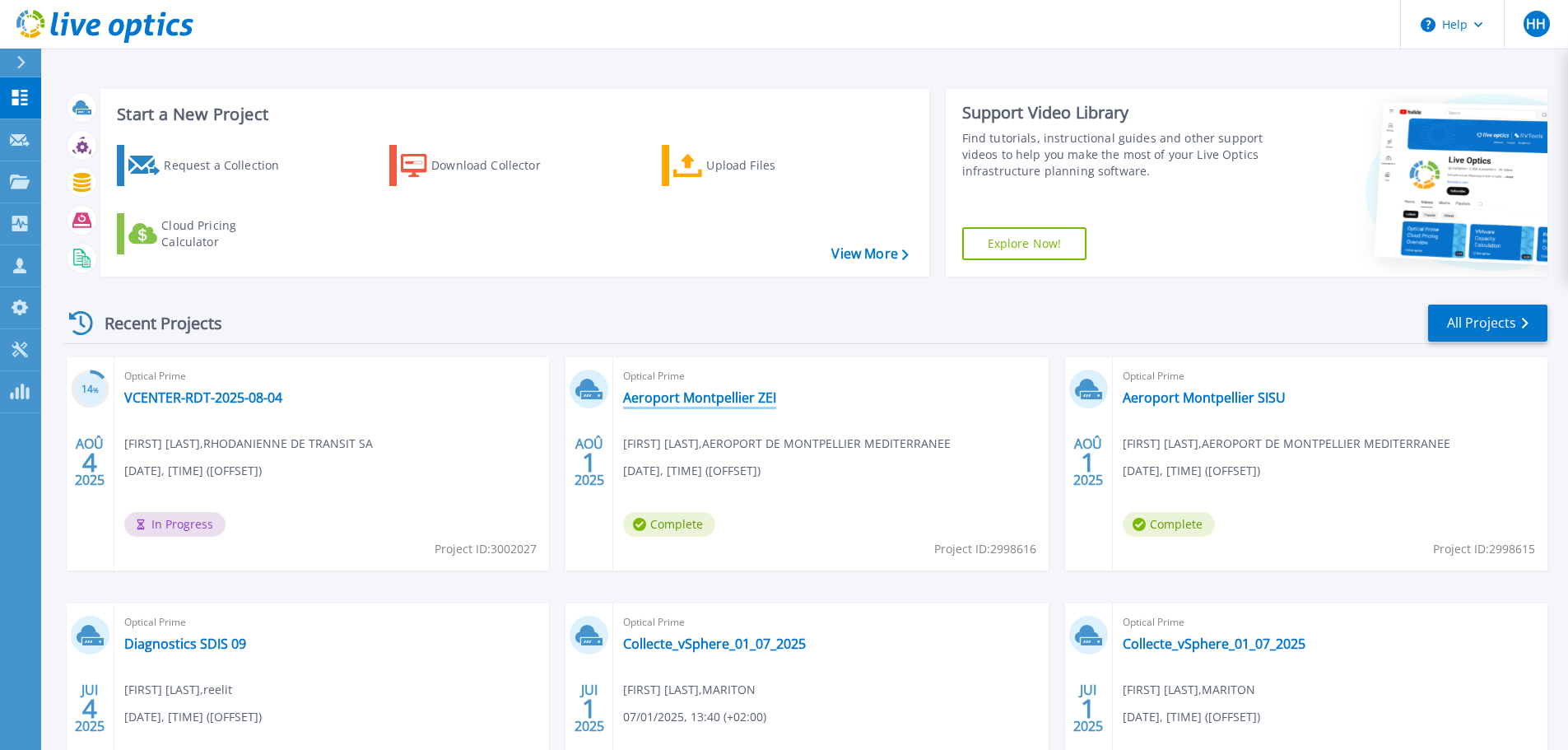click on "Aeroport Montpellier ZEI" at bounding box center [700, 398] 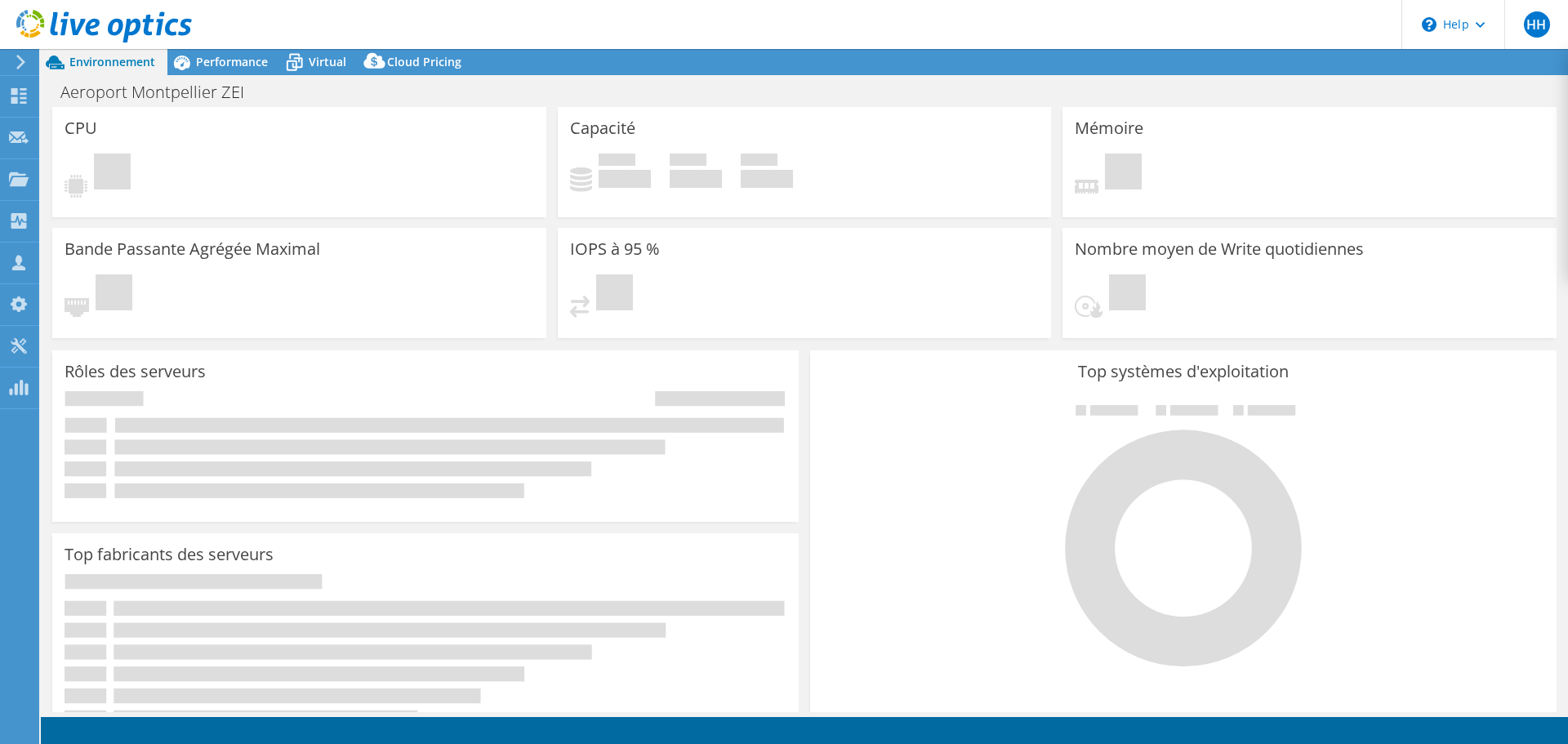 scroll, scrollTop: 0, scrollLeft: 0, axis: both 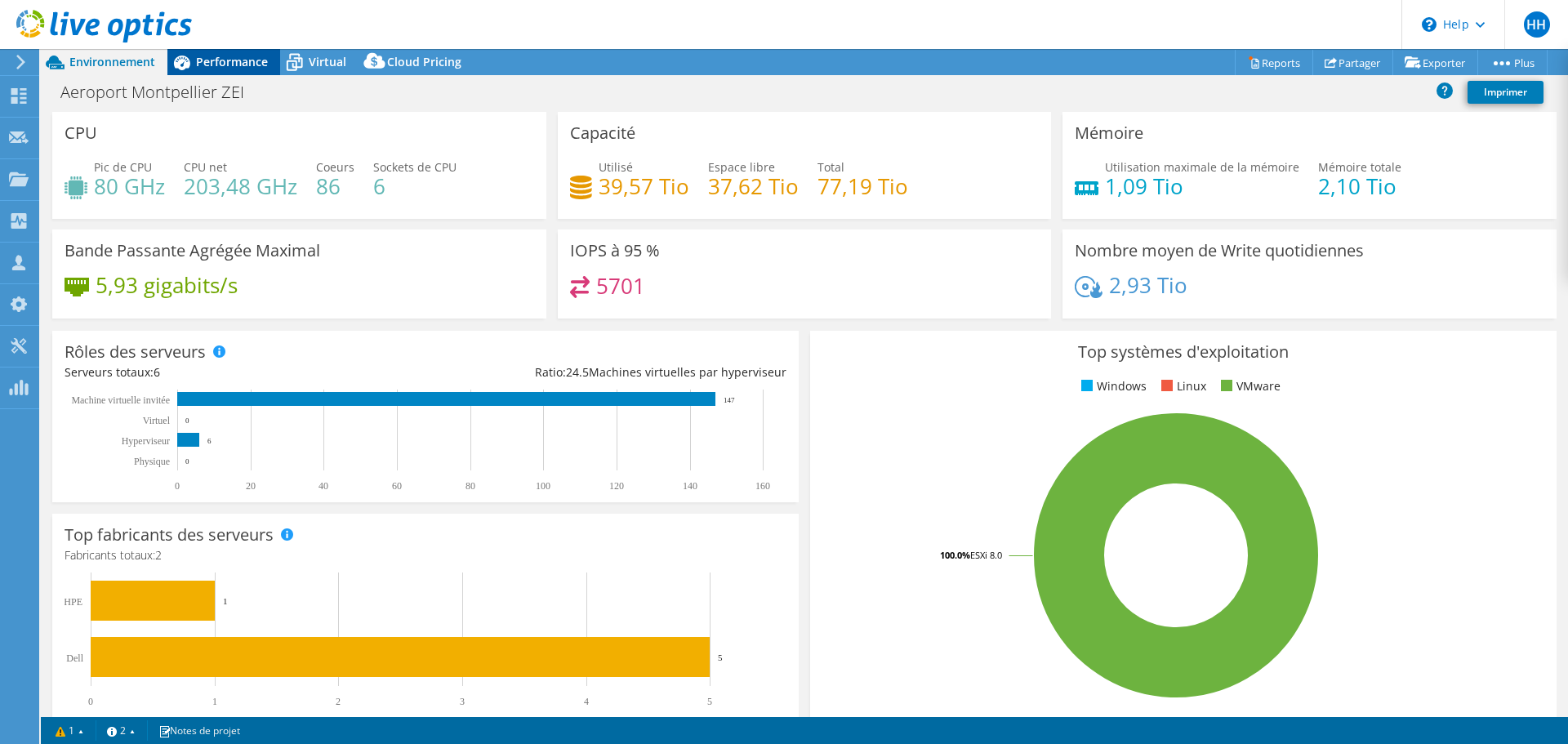 click on "Performance" at bounding box center (232, 61) 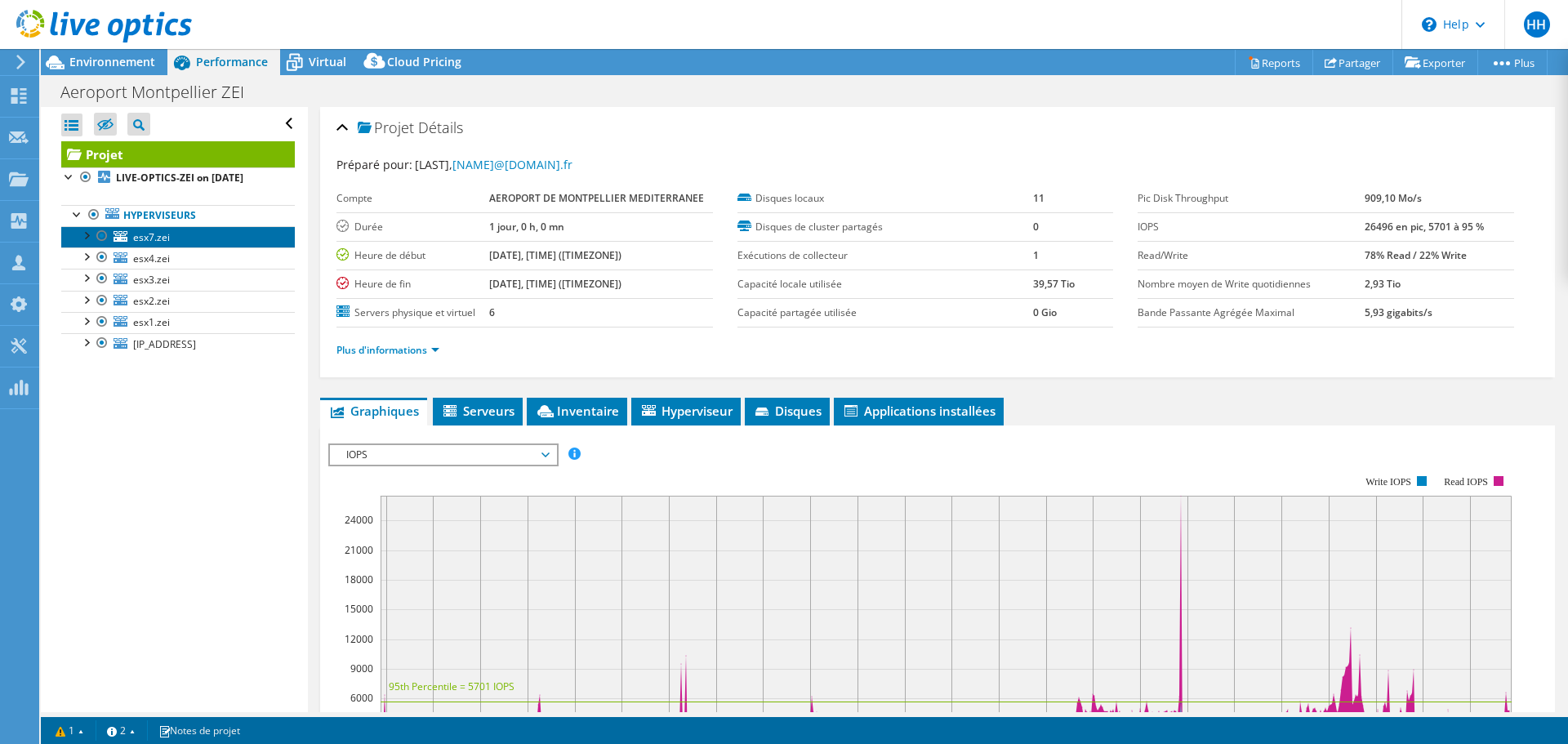 click on "esx7.zei" at bounding box center [178, 237] 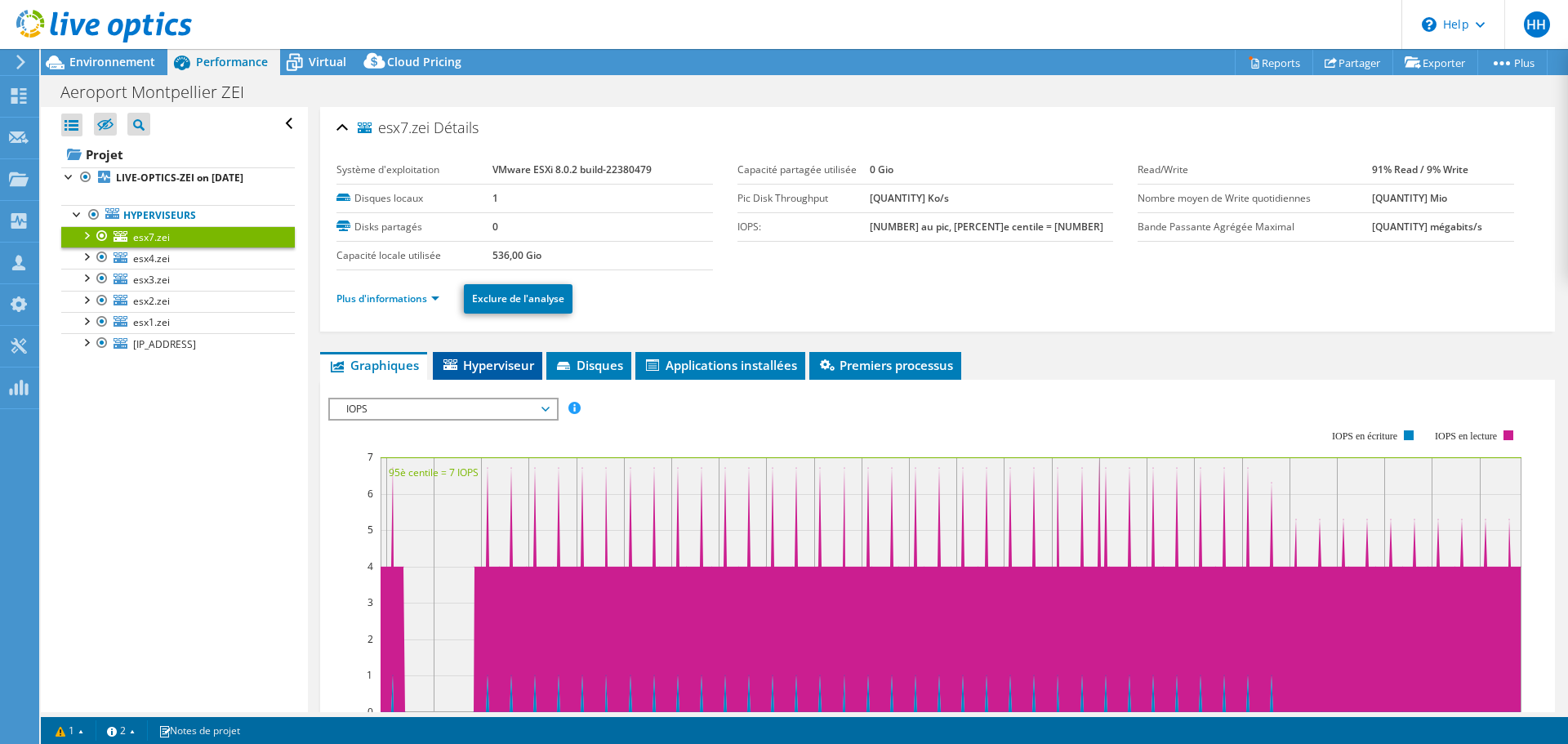 click on "Hyperviseur" at bounding box center [488, 365] 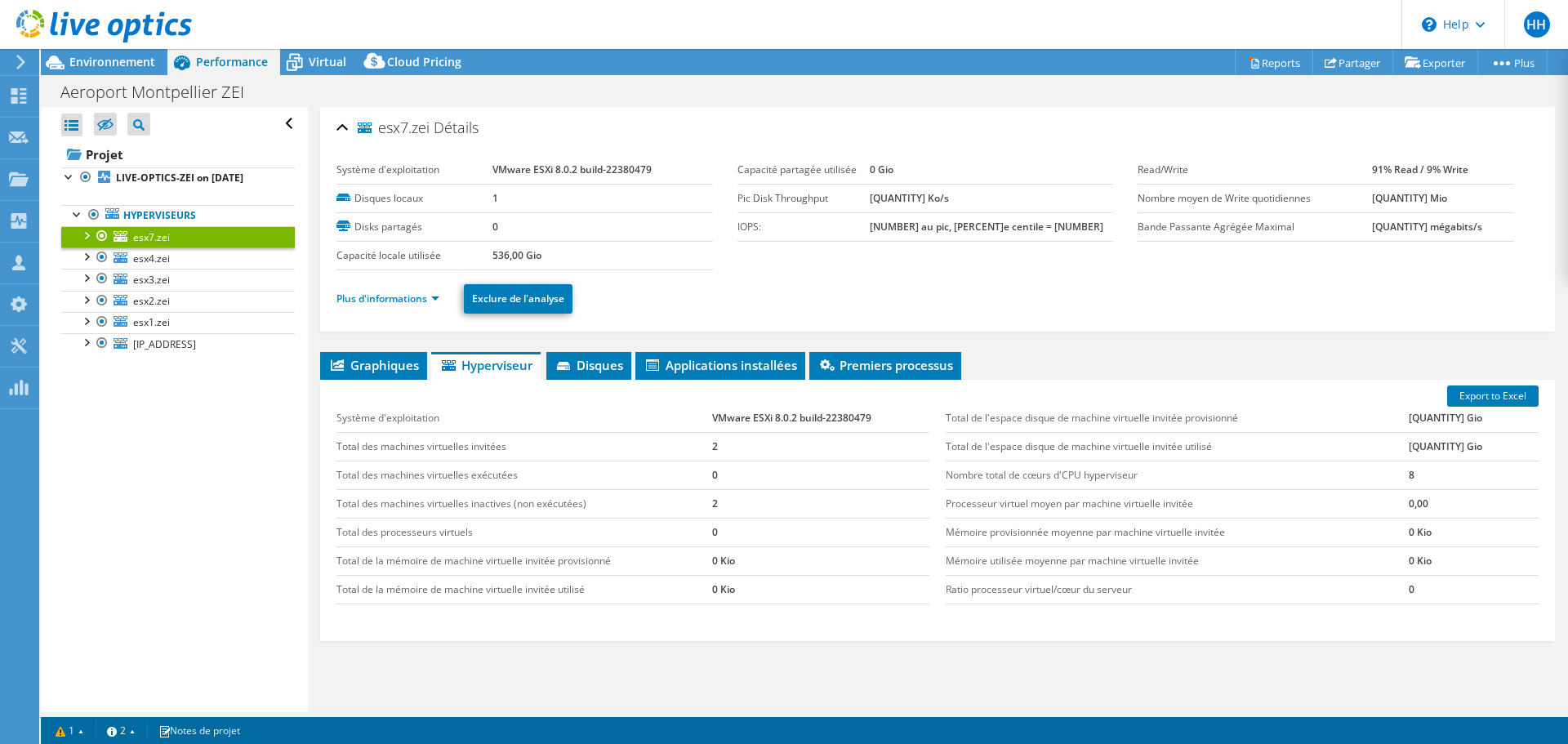 click on "Plus d'informations
Exclure de l'analyse" at bounding box center [938, 296] 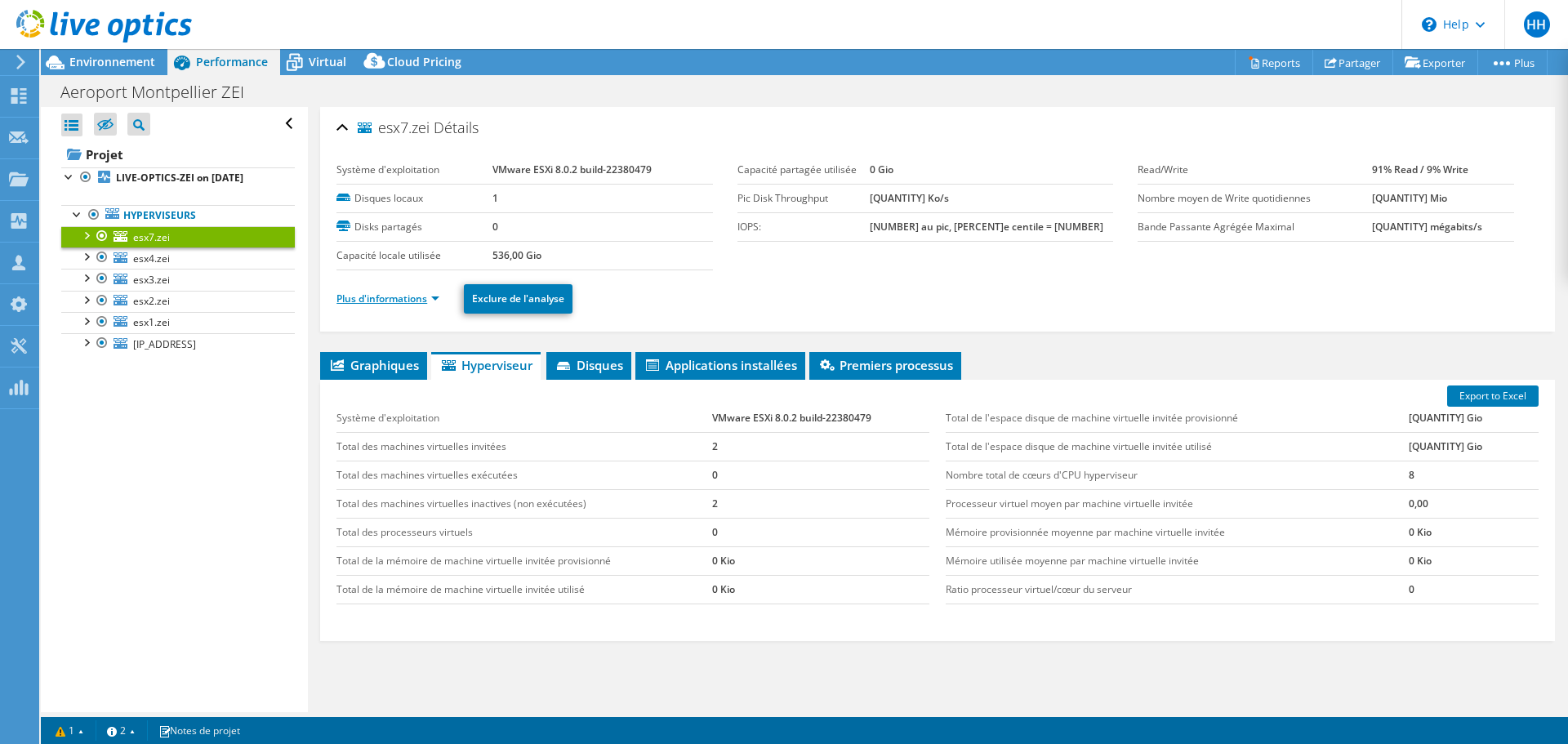 click on "Plus d'informations" at bounding box center [388, 298] 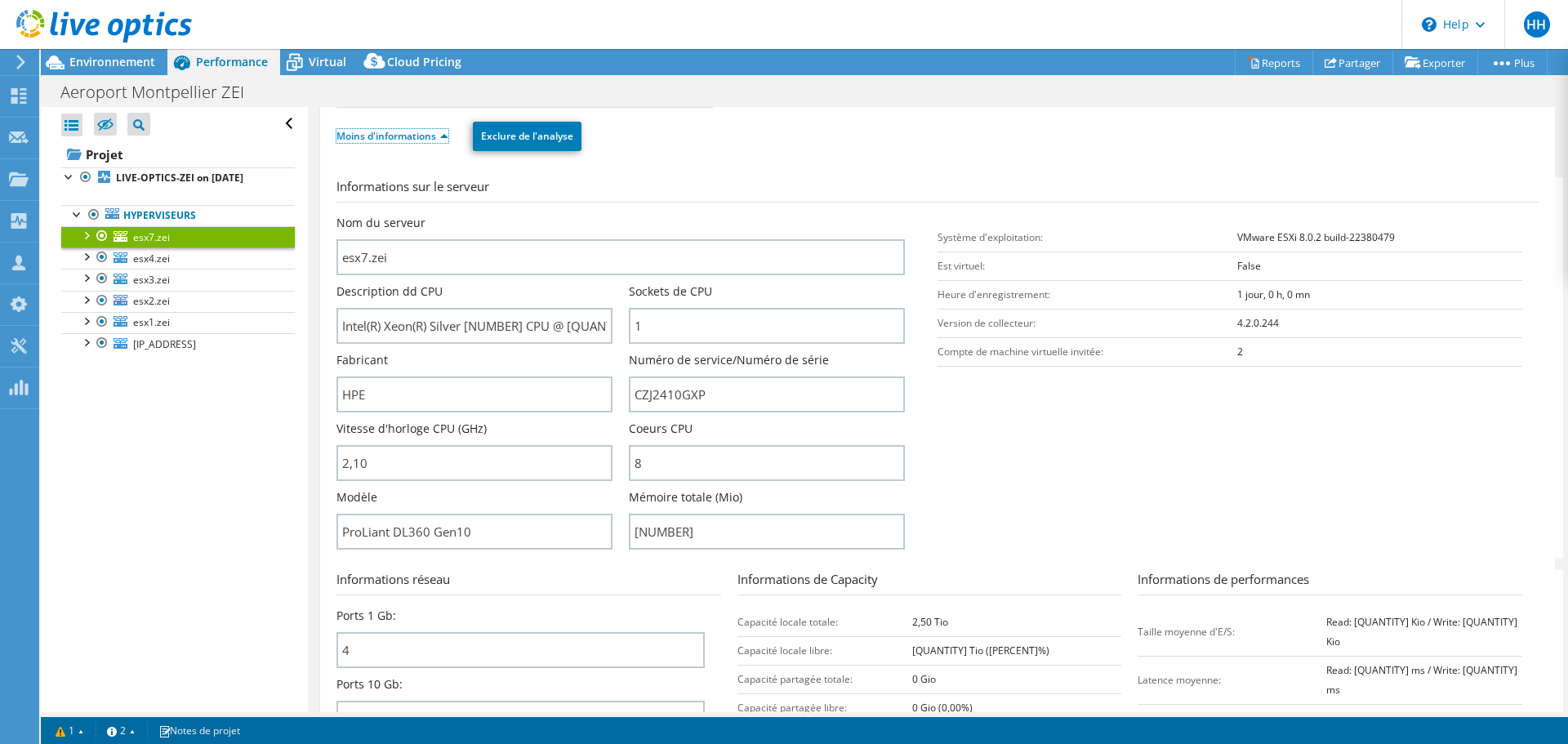 scroll, scrollTop: 163, scrollLeft: 0, axis: vertical 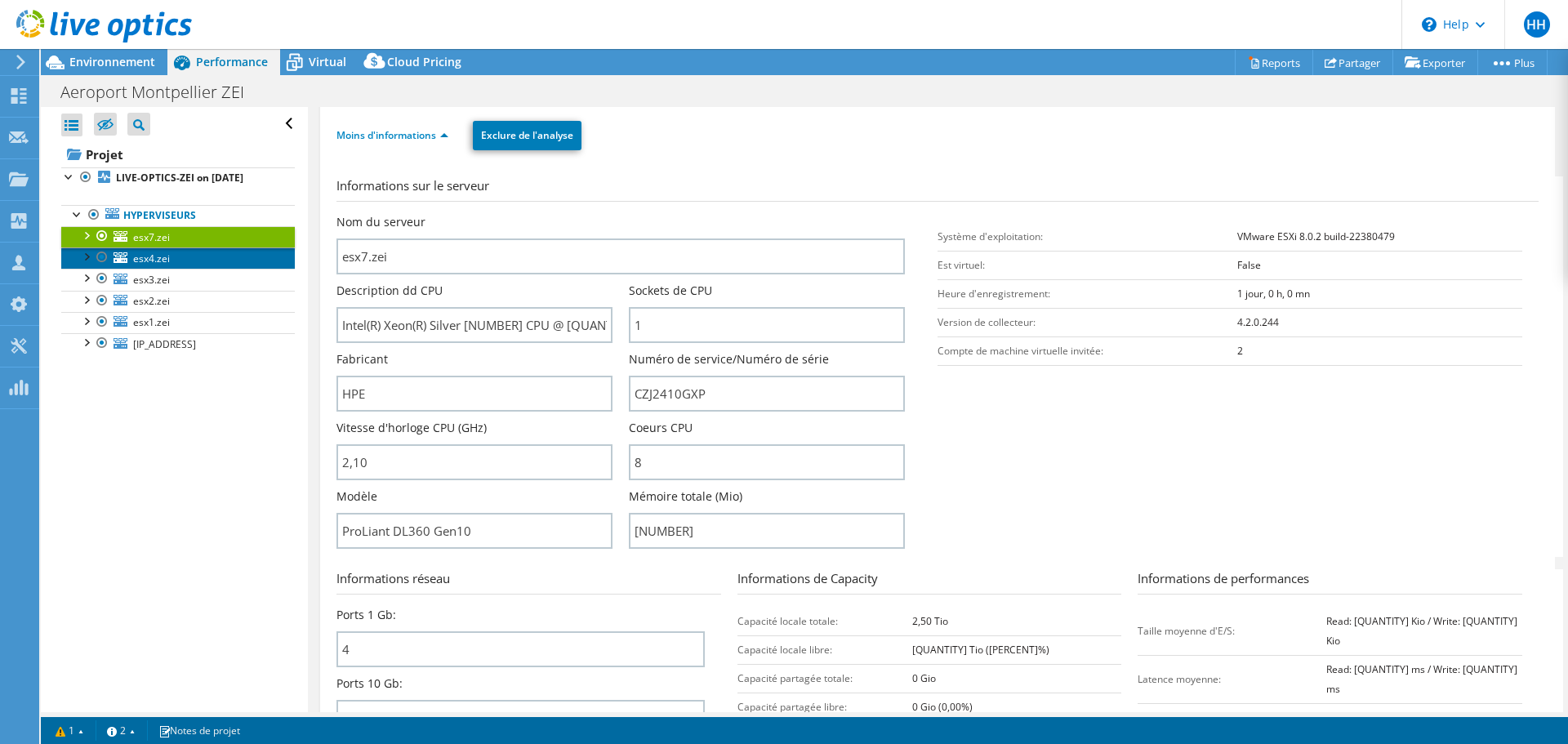 click on "esx4.zei" at bounding box center (178, 258) 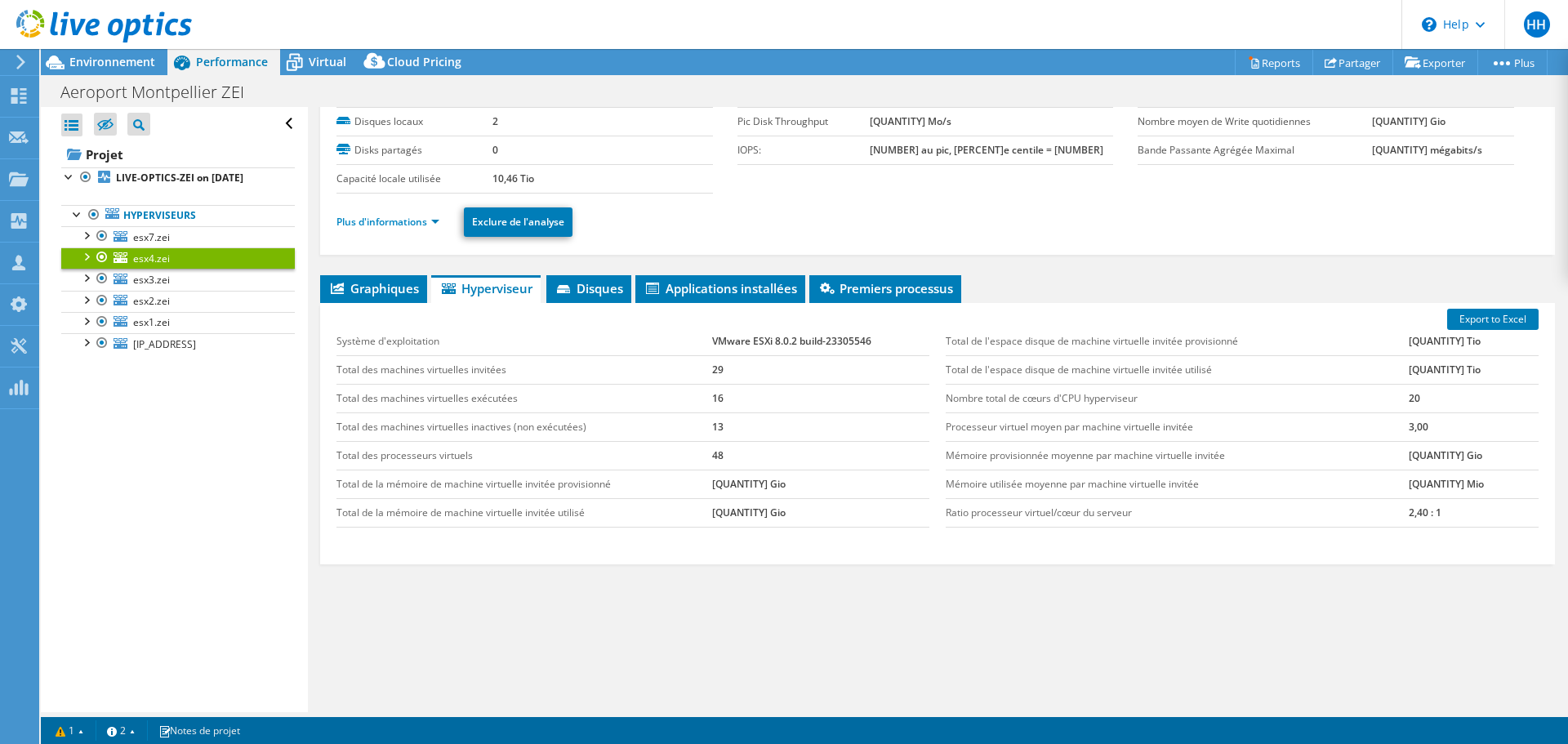 scroll, scrollTop: 77, scrollLeft: 0, axis: vertical 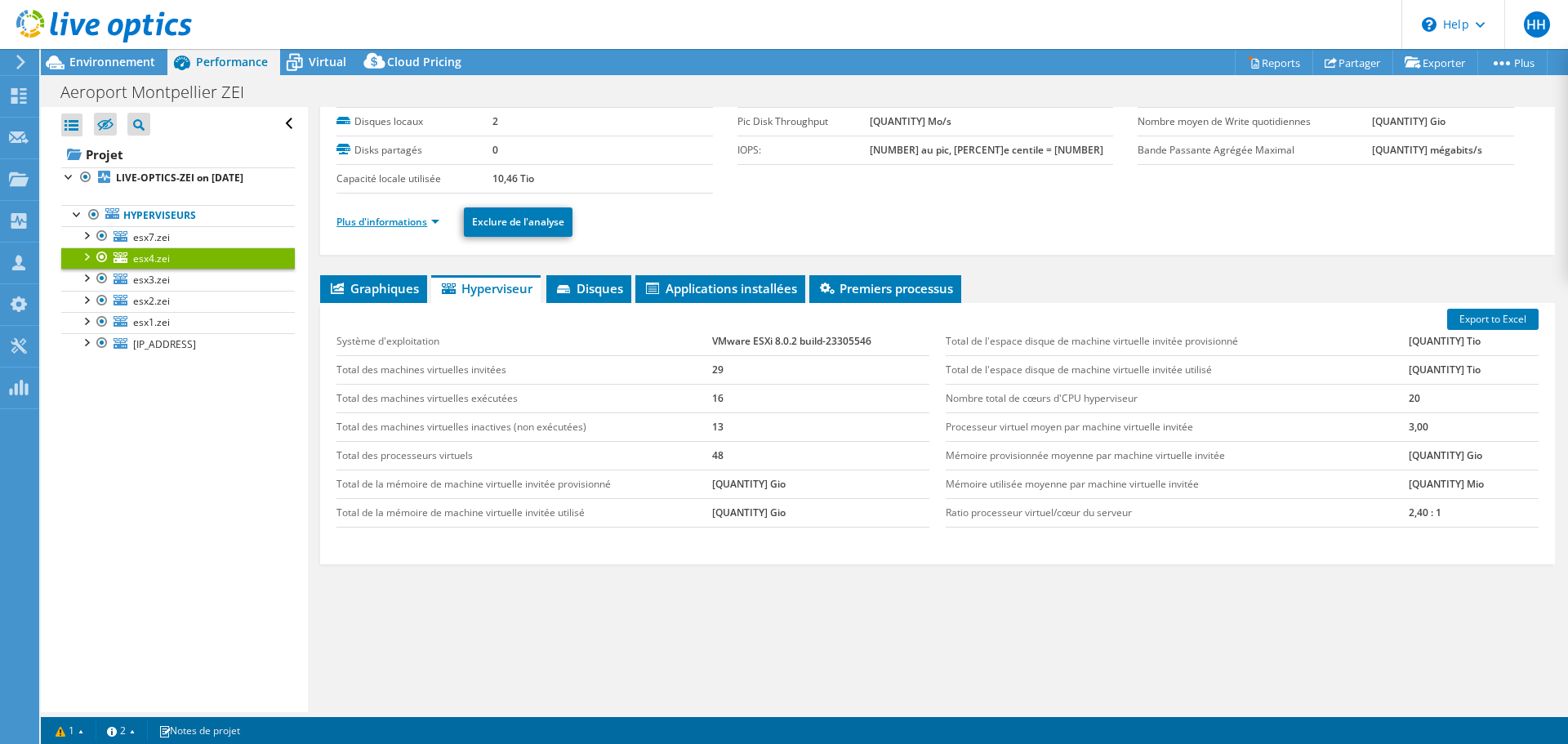 click on "Plus d'informations" at bounding box center [388, 221] 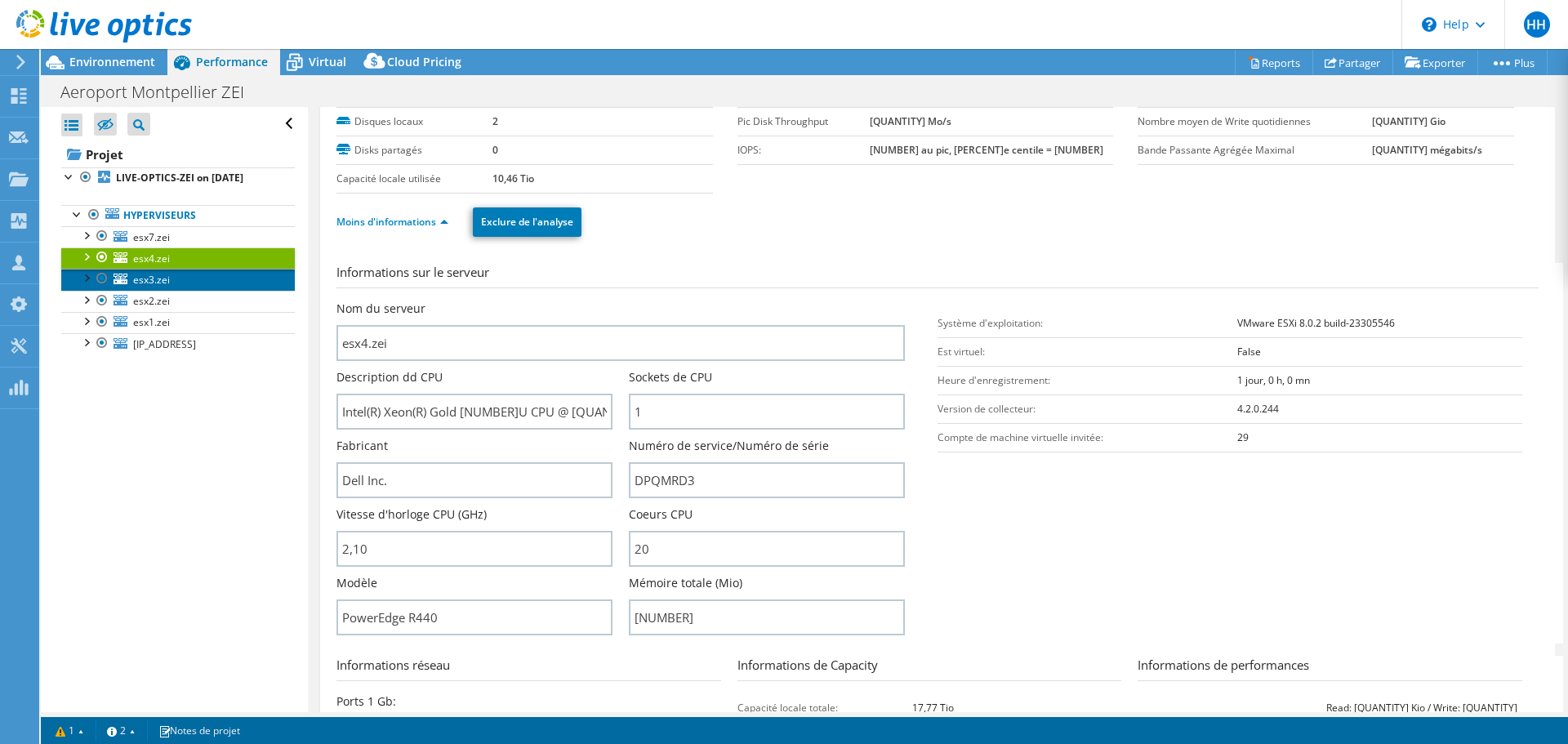 click on "esx3.zei" at bounding box center (178, 279) 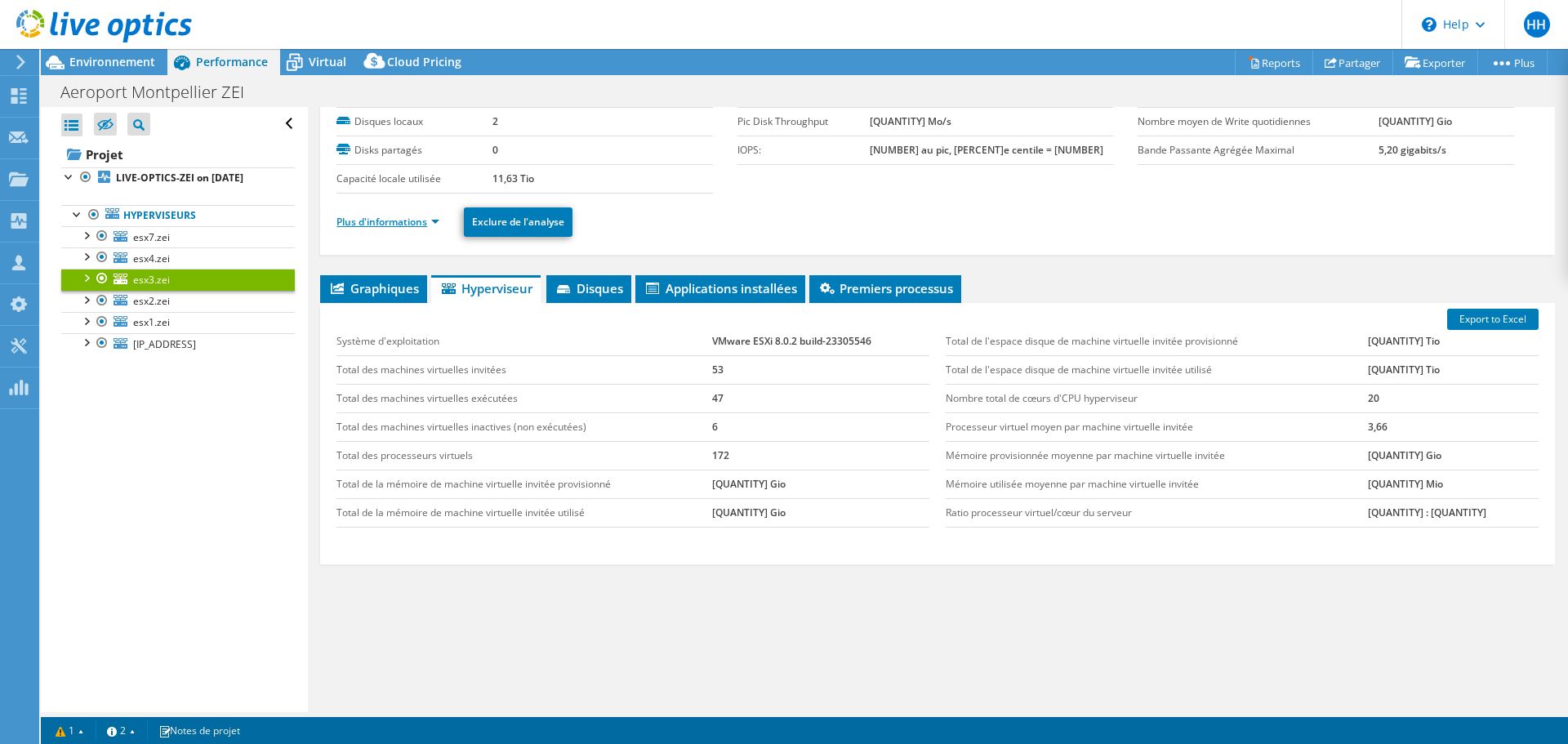 click on "Plus d'informations" at bounding box center [388, 221] 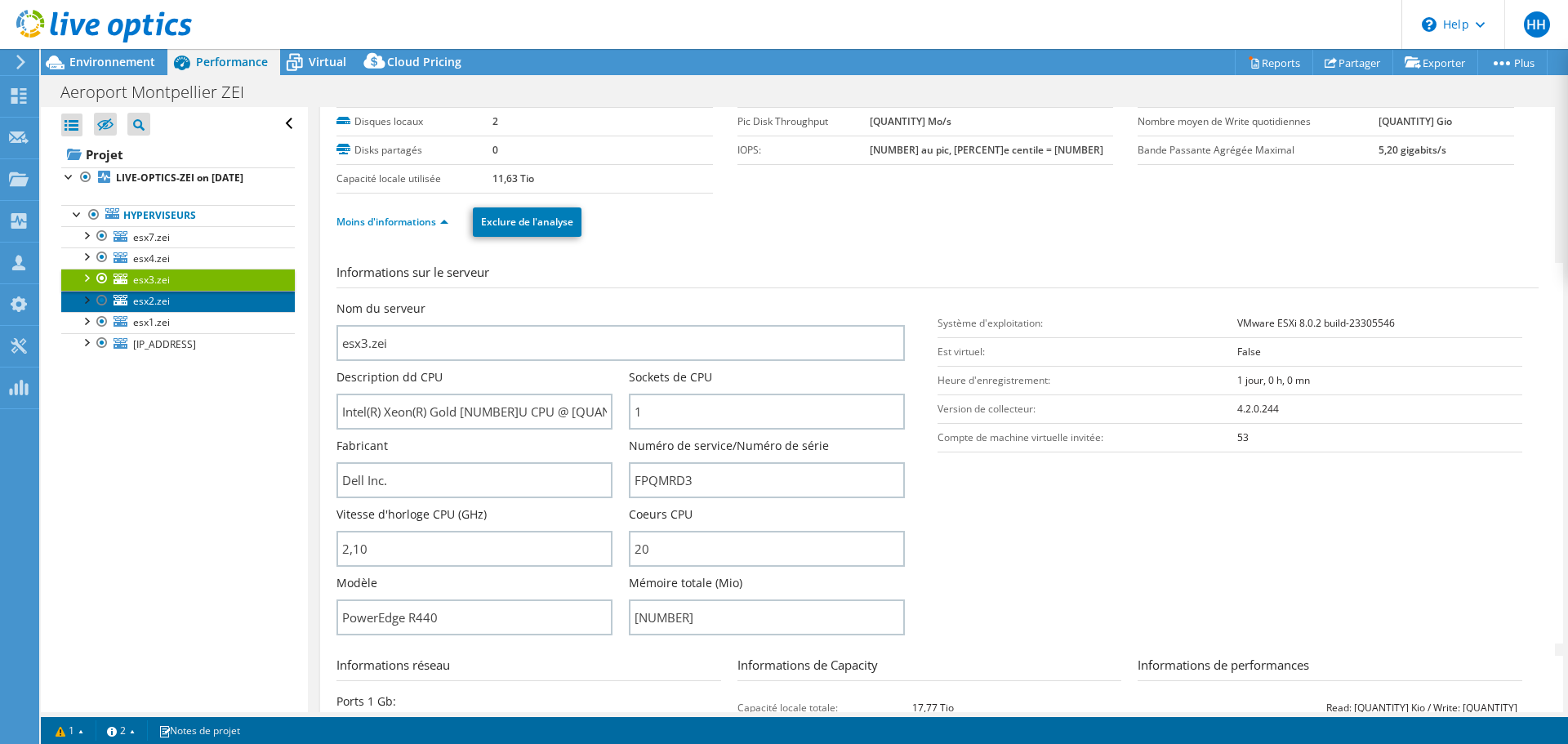 click on "esx2.zei" at bounding box center (178, 301) 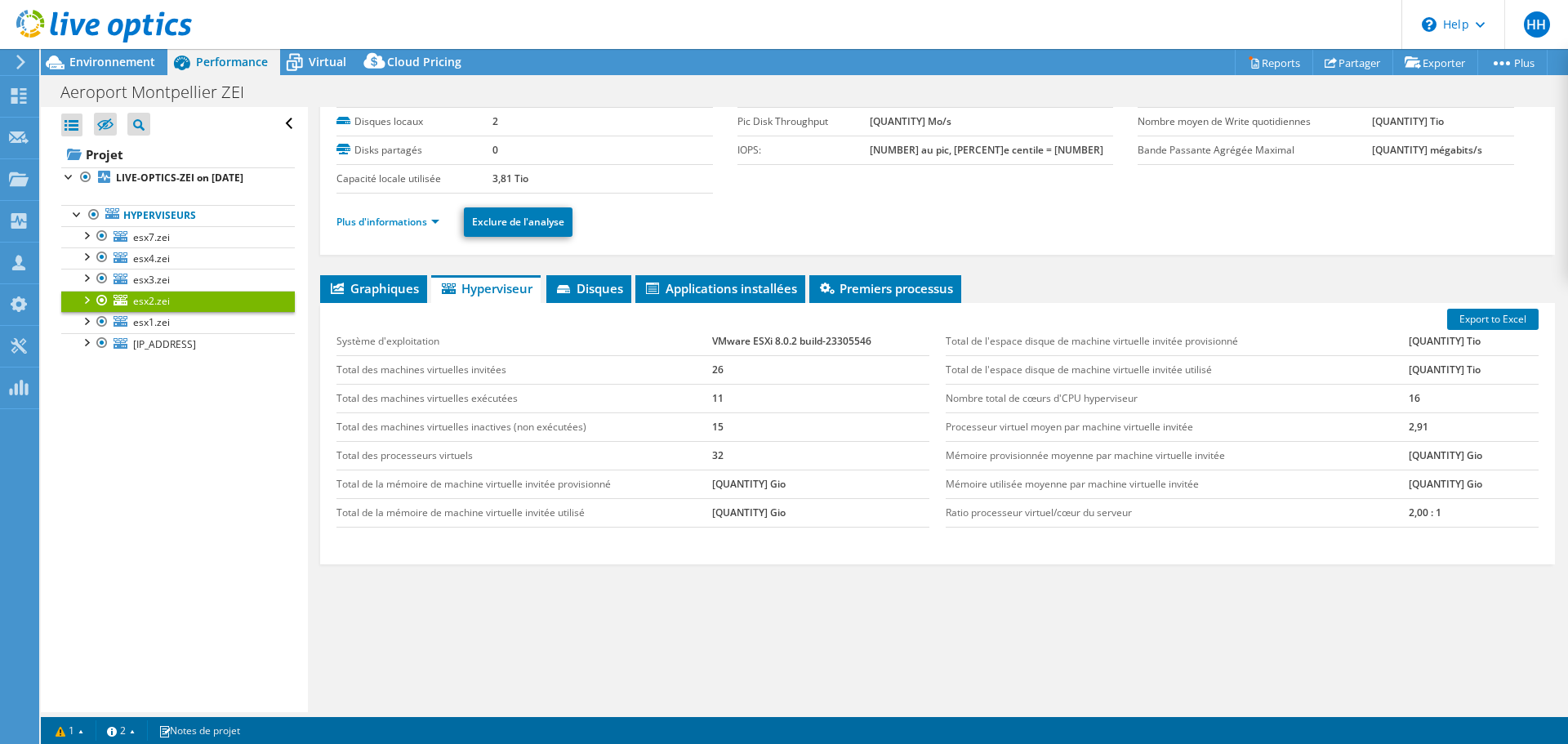click at bounding box center [96, 27] 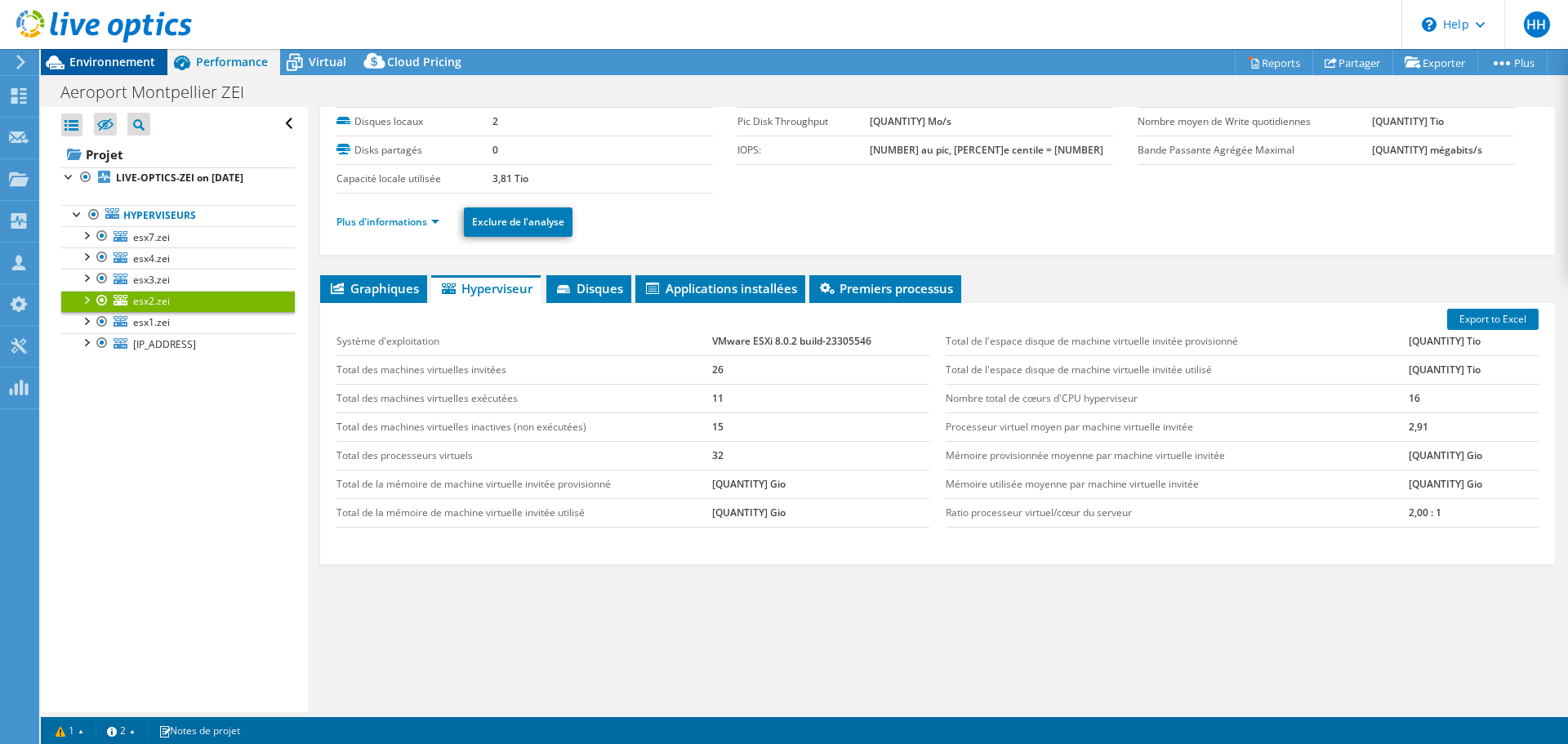 click on "Environnement" at bounding box center [112, 61] 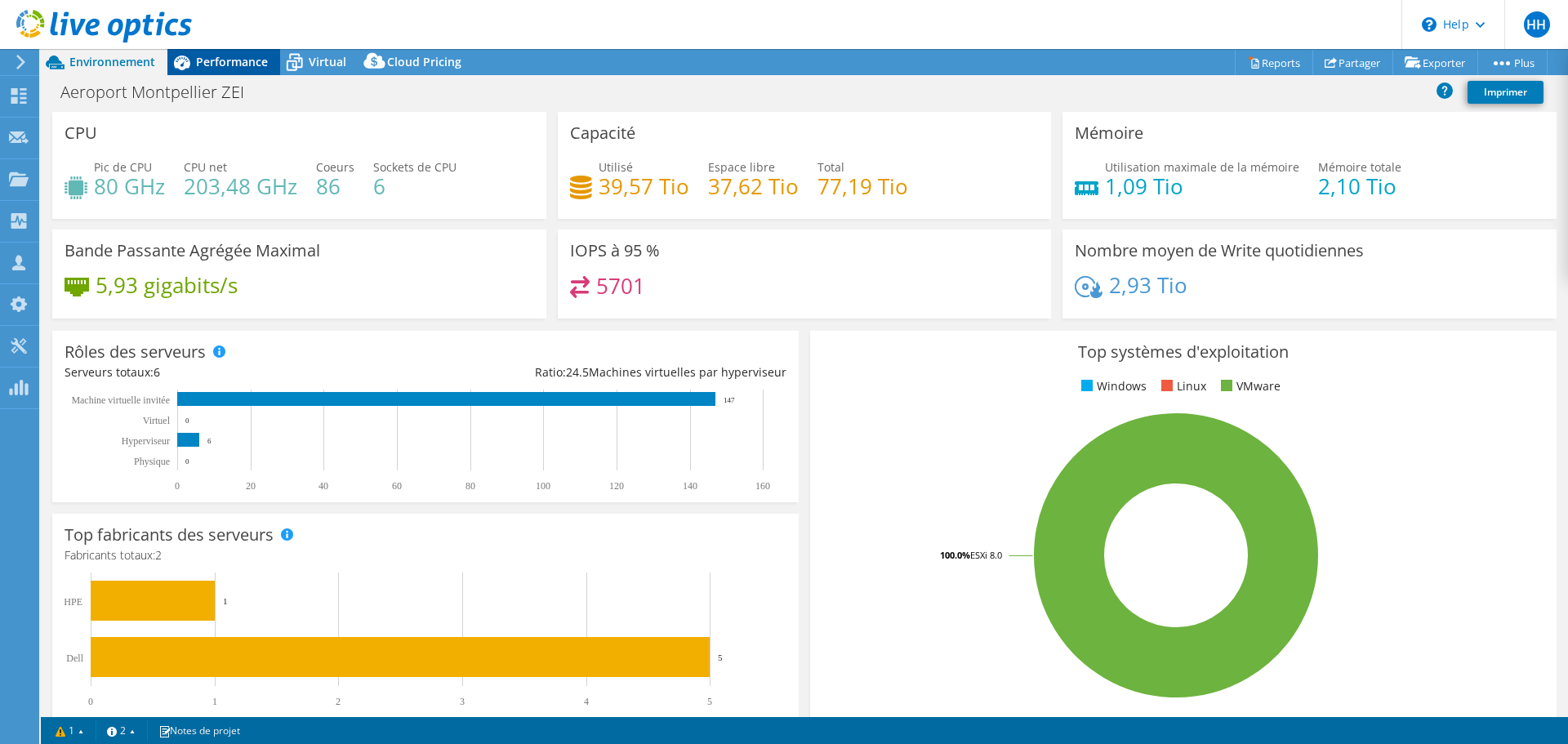 click on "Performance" at bounding box center [224, 62] 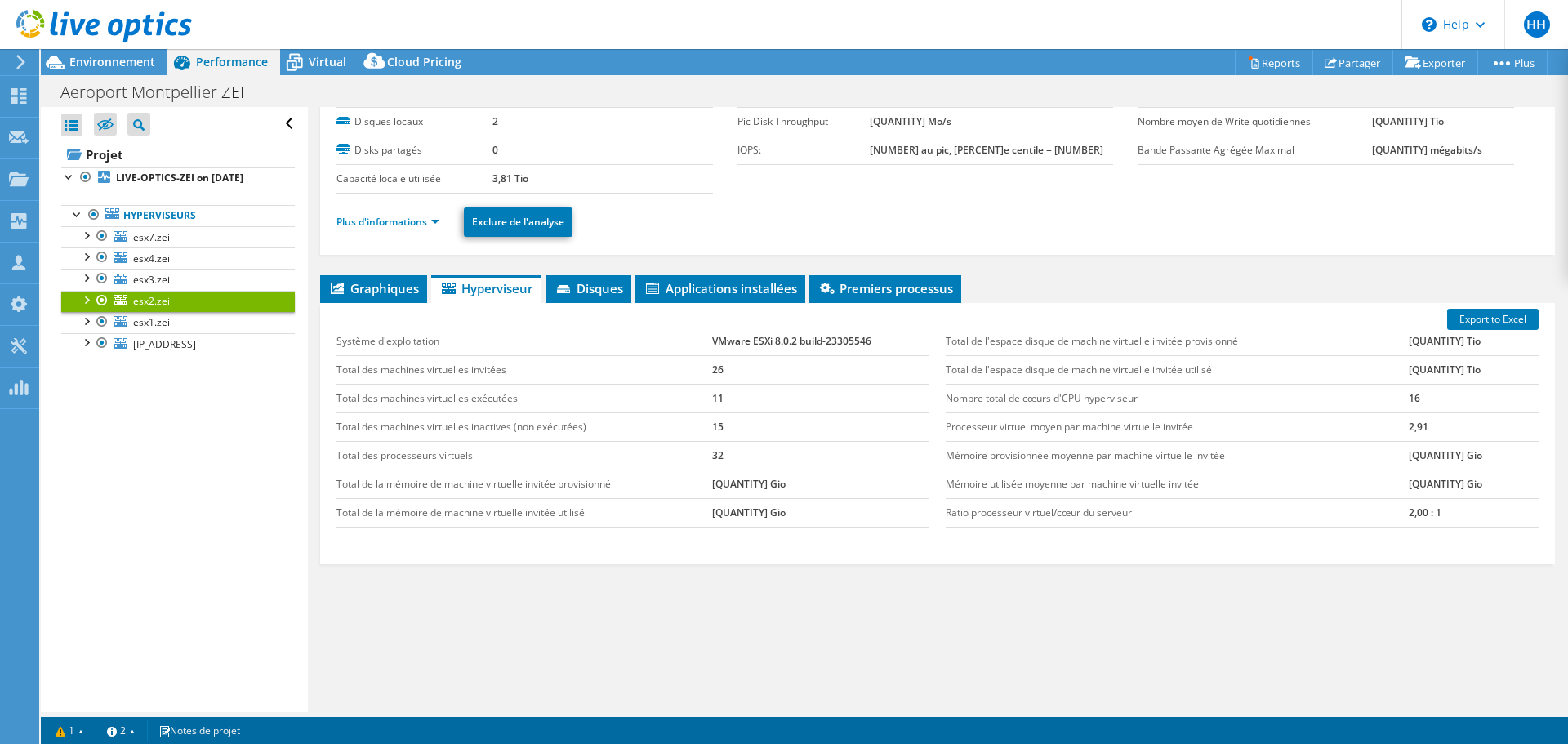 scroll, scrollTop: 0, scrollLeft: 0, axis: both 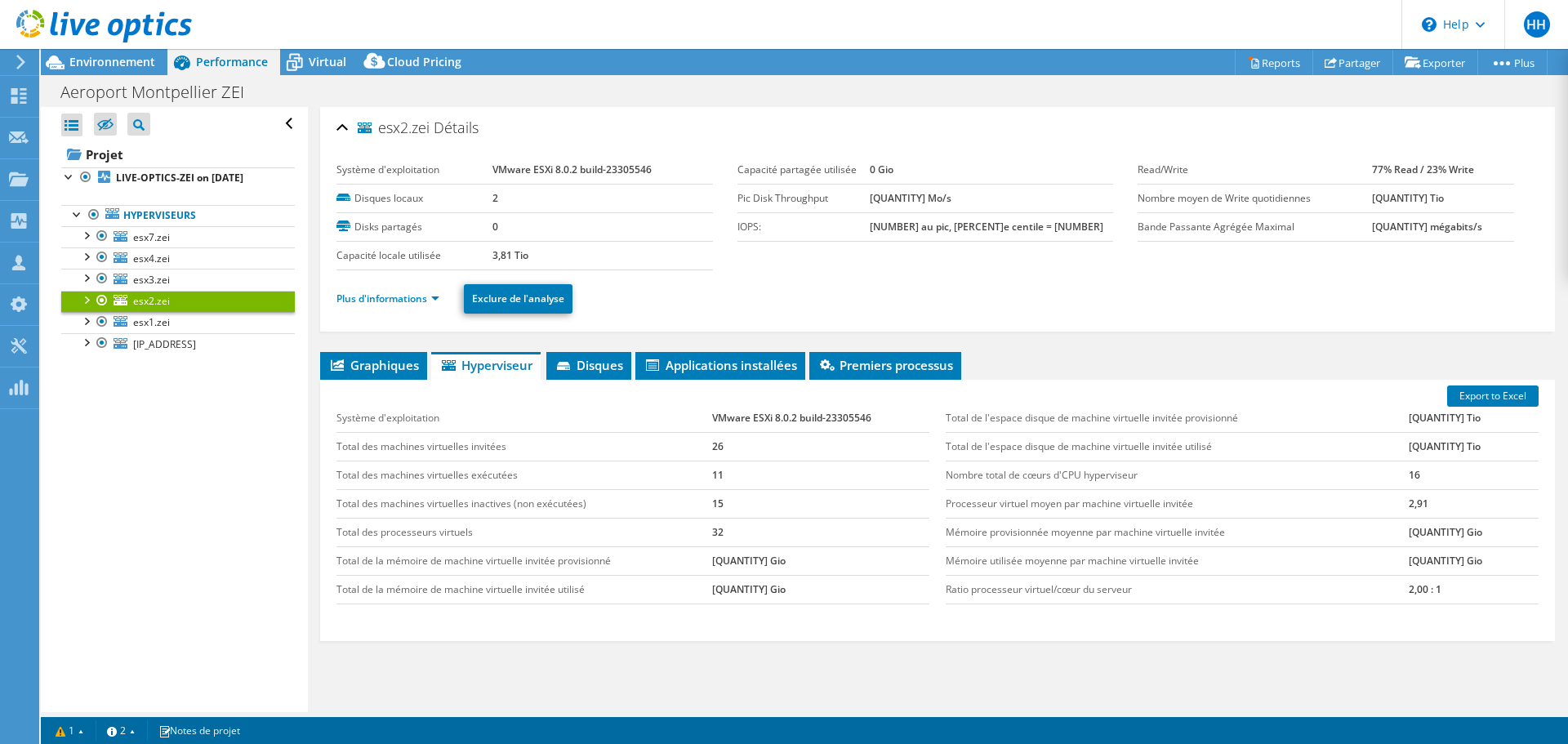 click on "HH
Membre de l'équipe
Houssam HAMIDA
houssam.hamida@reelit.fr
reelit
My Profile
Log Out
\n
Help
Explore Helpful Articles
Contact Support" at bounding box center (784, 25) 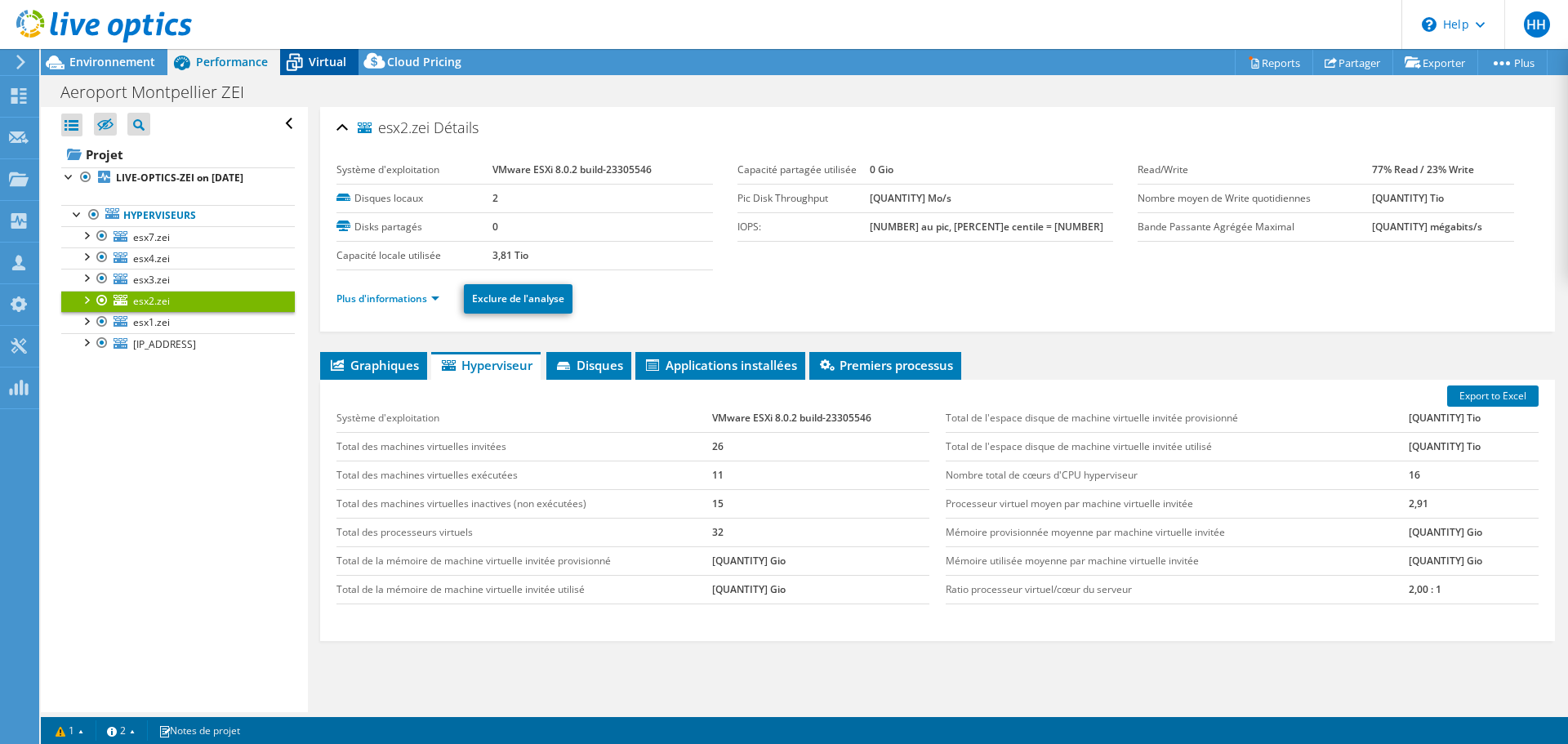 click on "Virtual" at bounding box center [327, 61] 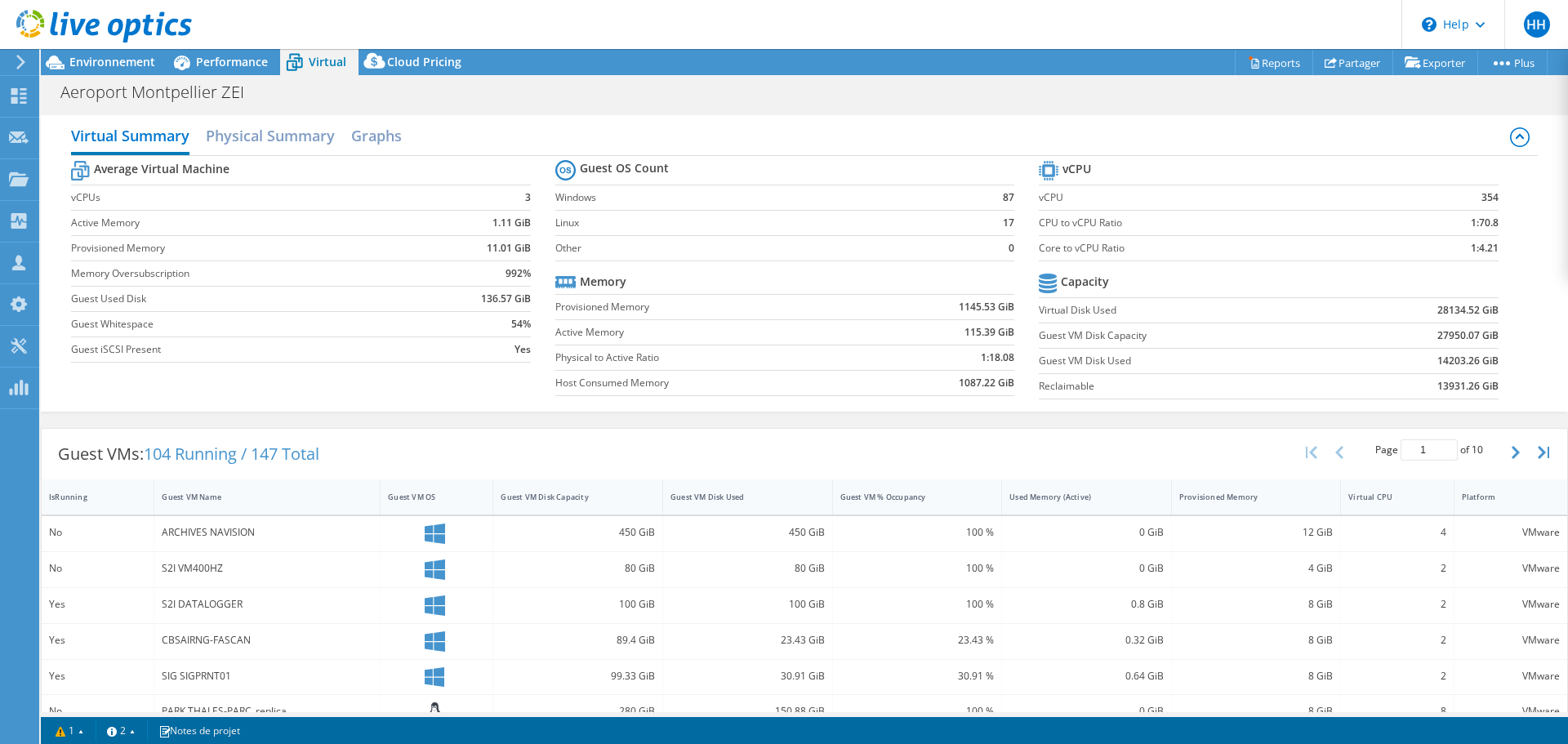 click at bounding box center [96, 27] 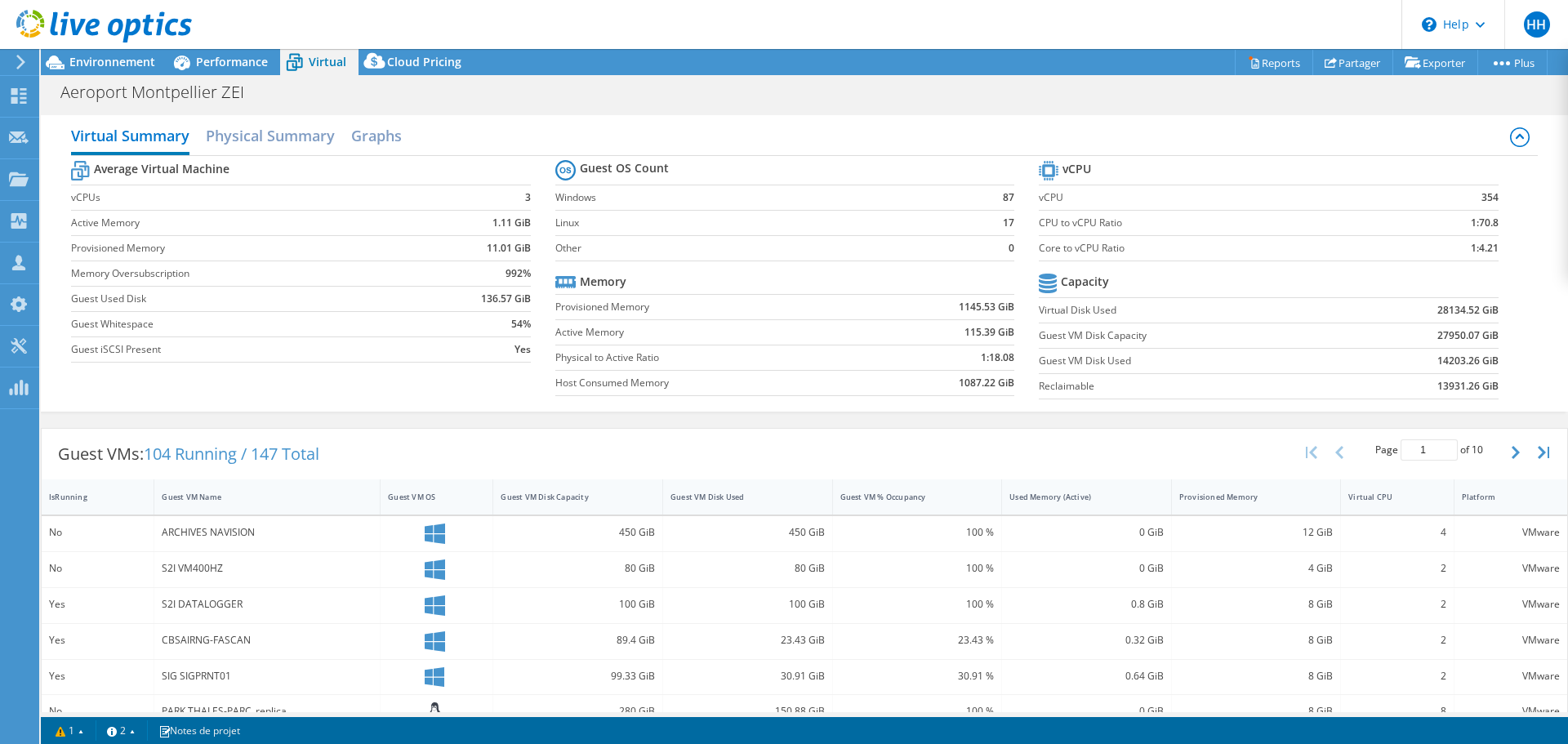 click at bounding box center (96, 27) 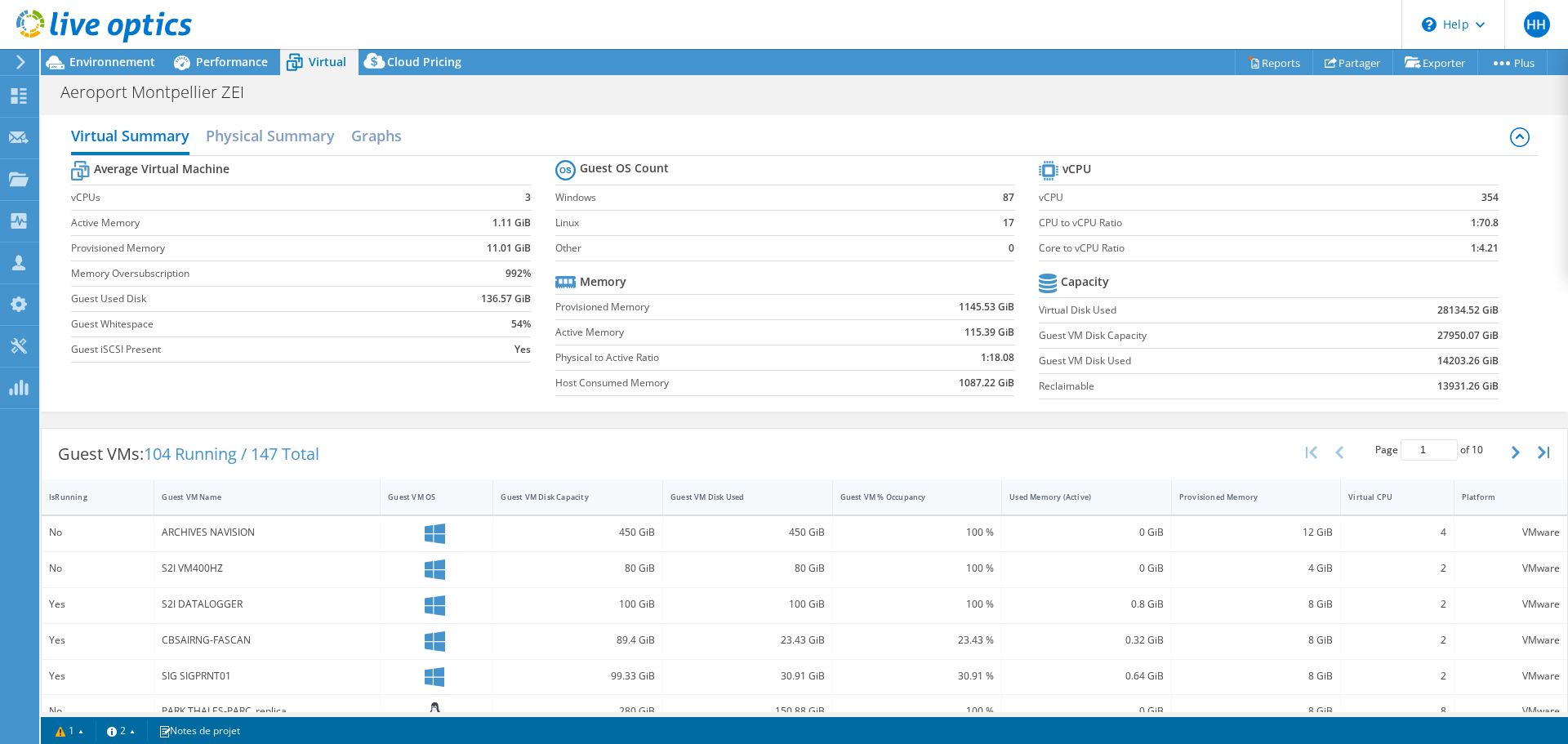 click 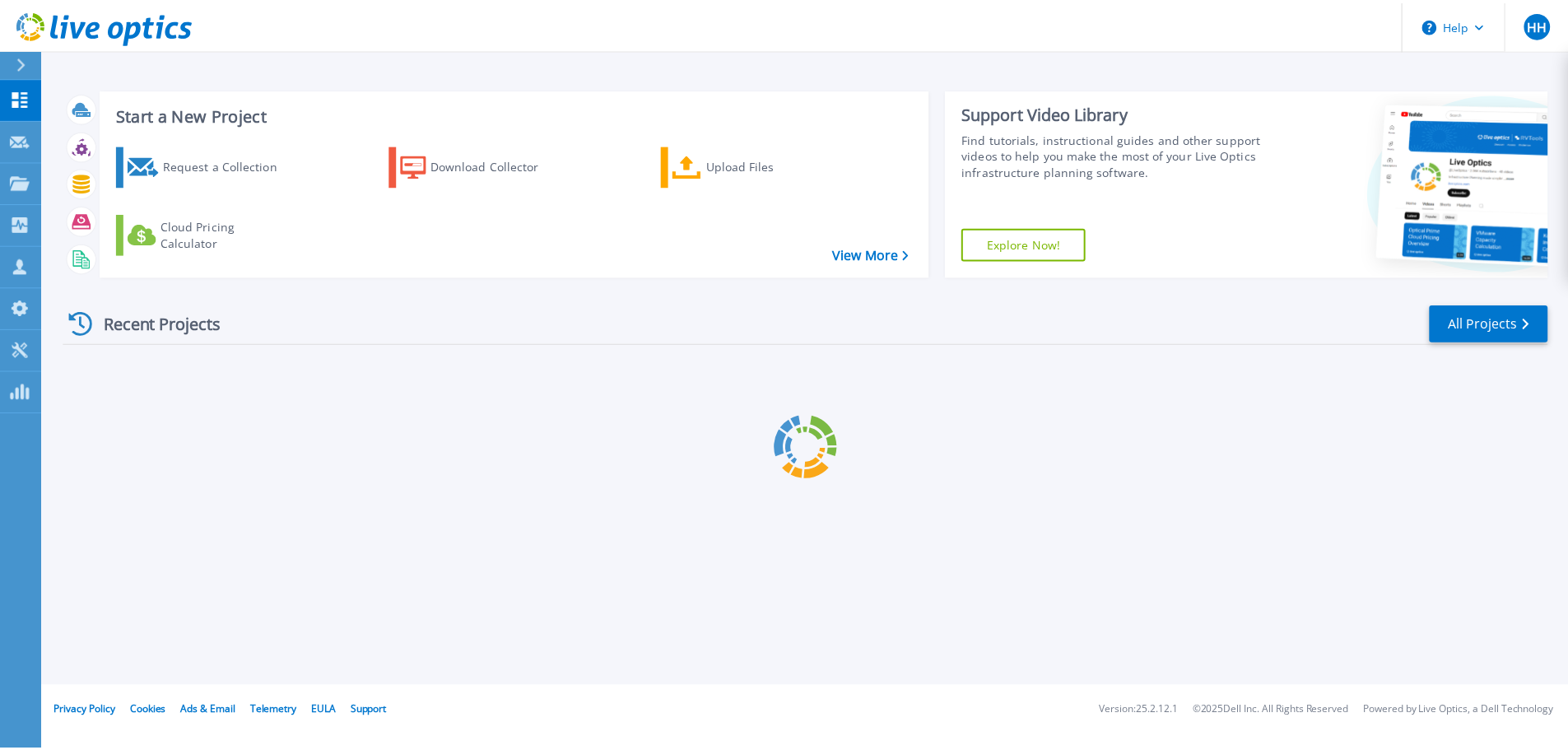 scroll, scrollTop: 0, scrollLeft: 0, axis: both 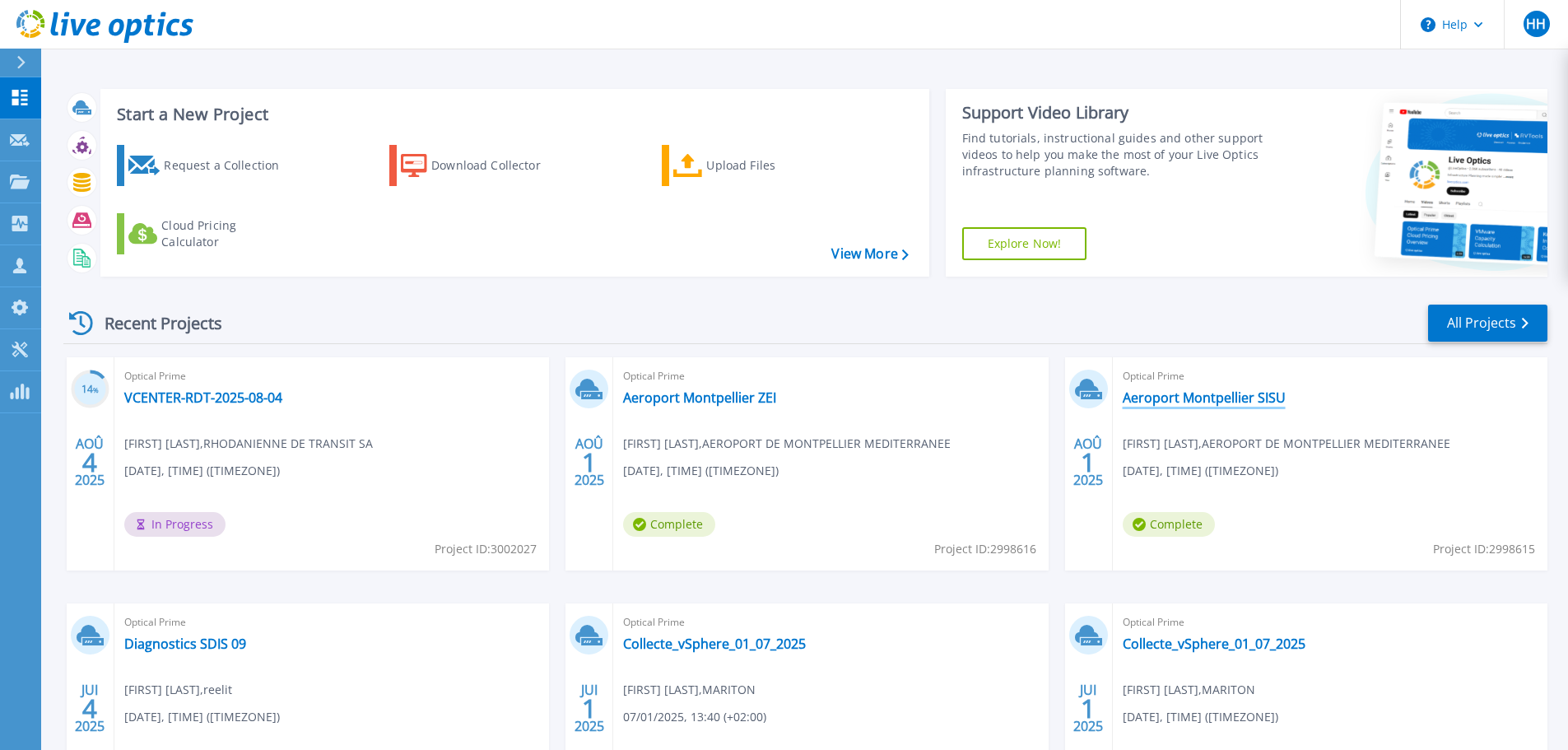 click on "Aeroport Montpellier SISU" at bounding box center (1204, 398) 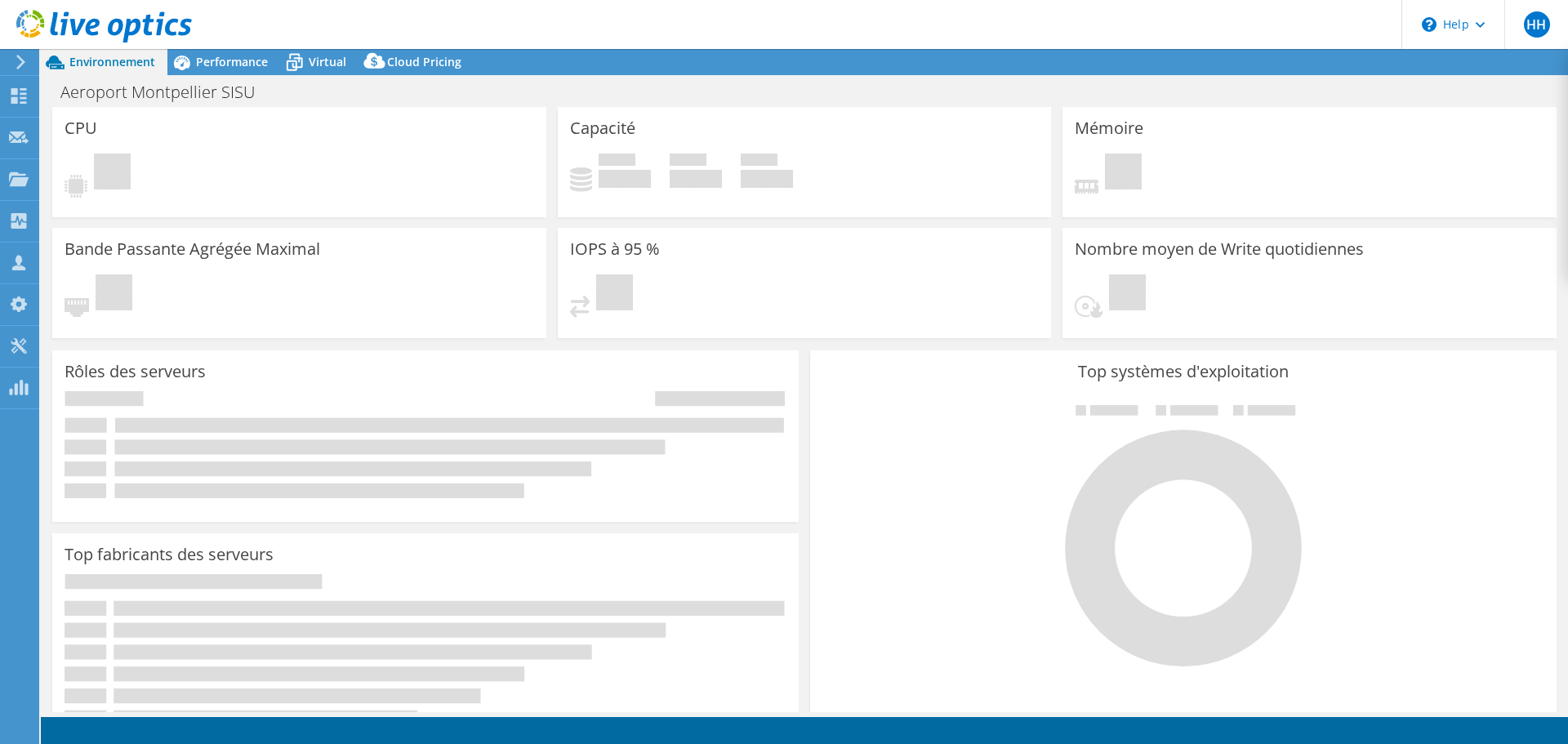 scroll, scrollTop: 0, scrollLeft: 0, axis: both 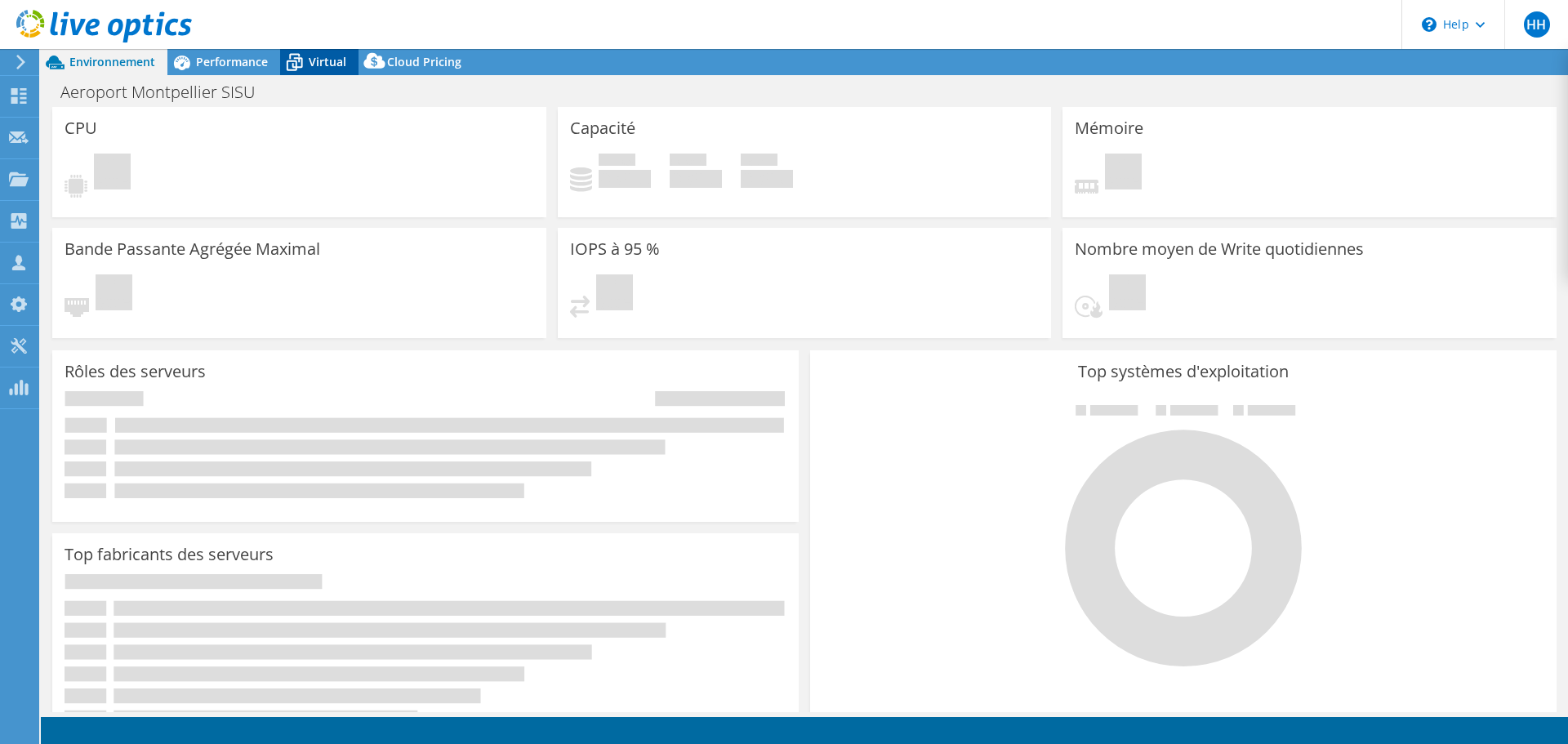 click 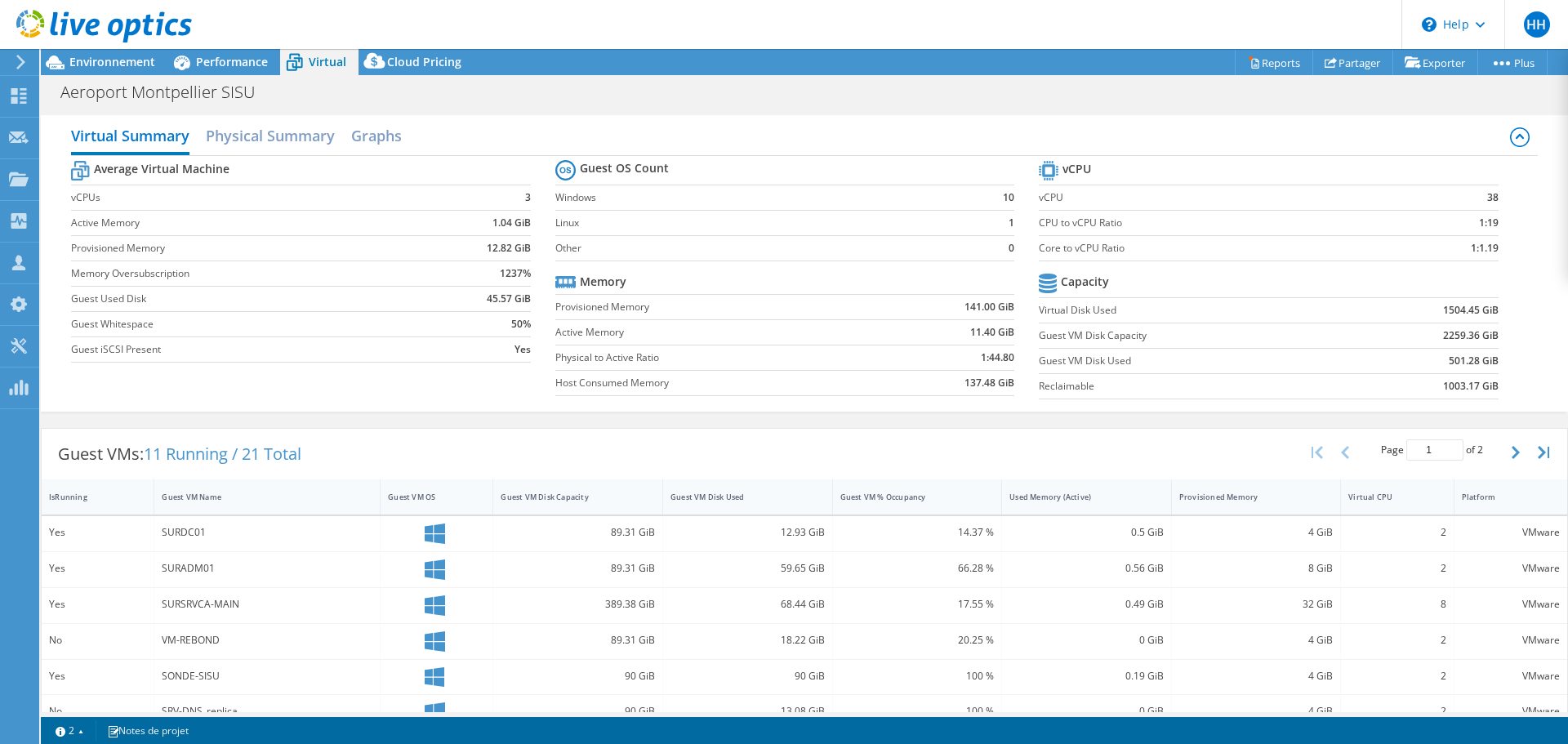 click on "Average Virtual Machine vCPUs 3 Active Memory 1.04 GiB Provisioned Memory 12.82 GiB Memory Oversubscription 1237% Guest Used Disk 45.57 GiB Guest Whitespace 50% Guest iSCSI Present Yes" at bounding box center [313, 264] 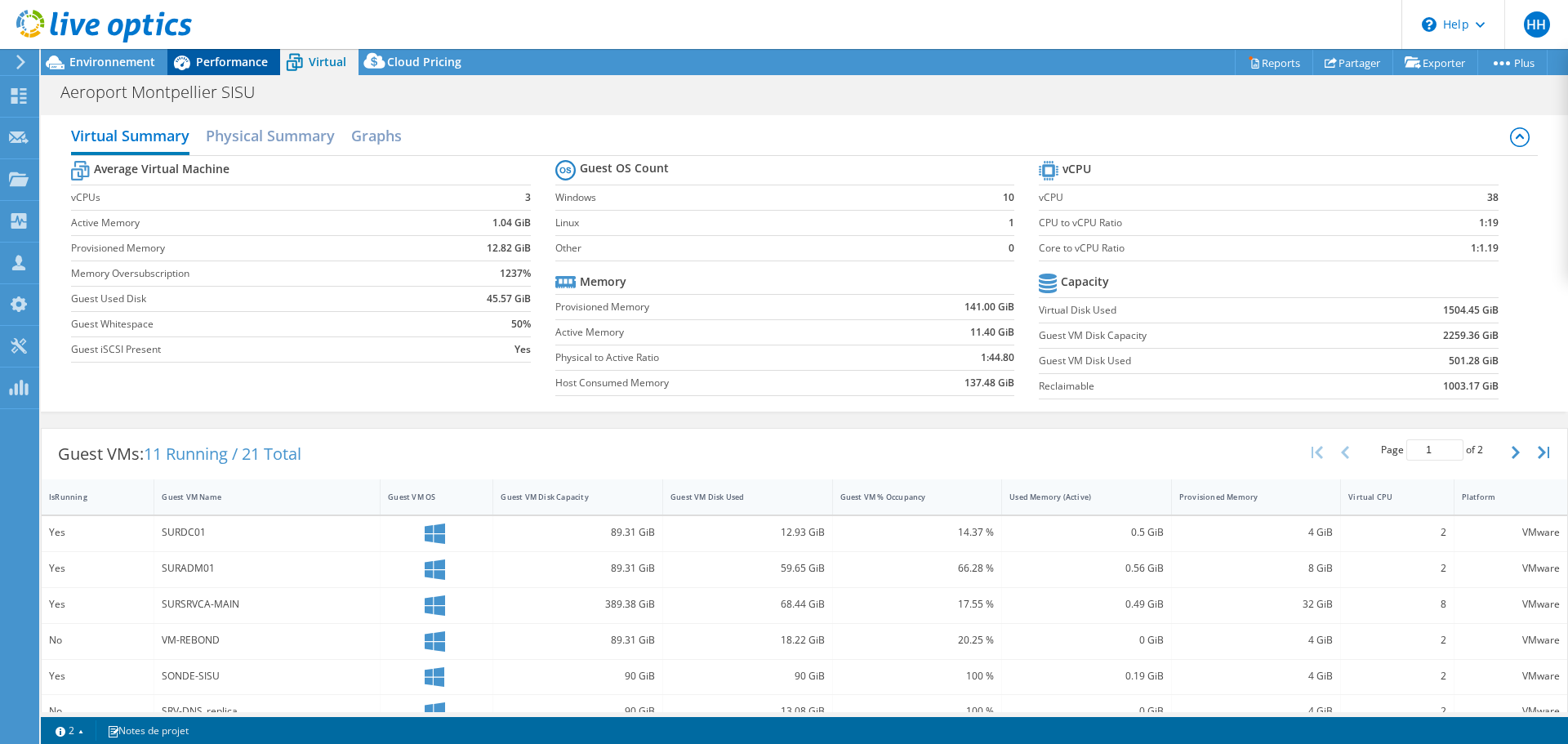 click on "Performance" at bounding box center [232, 61] 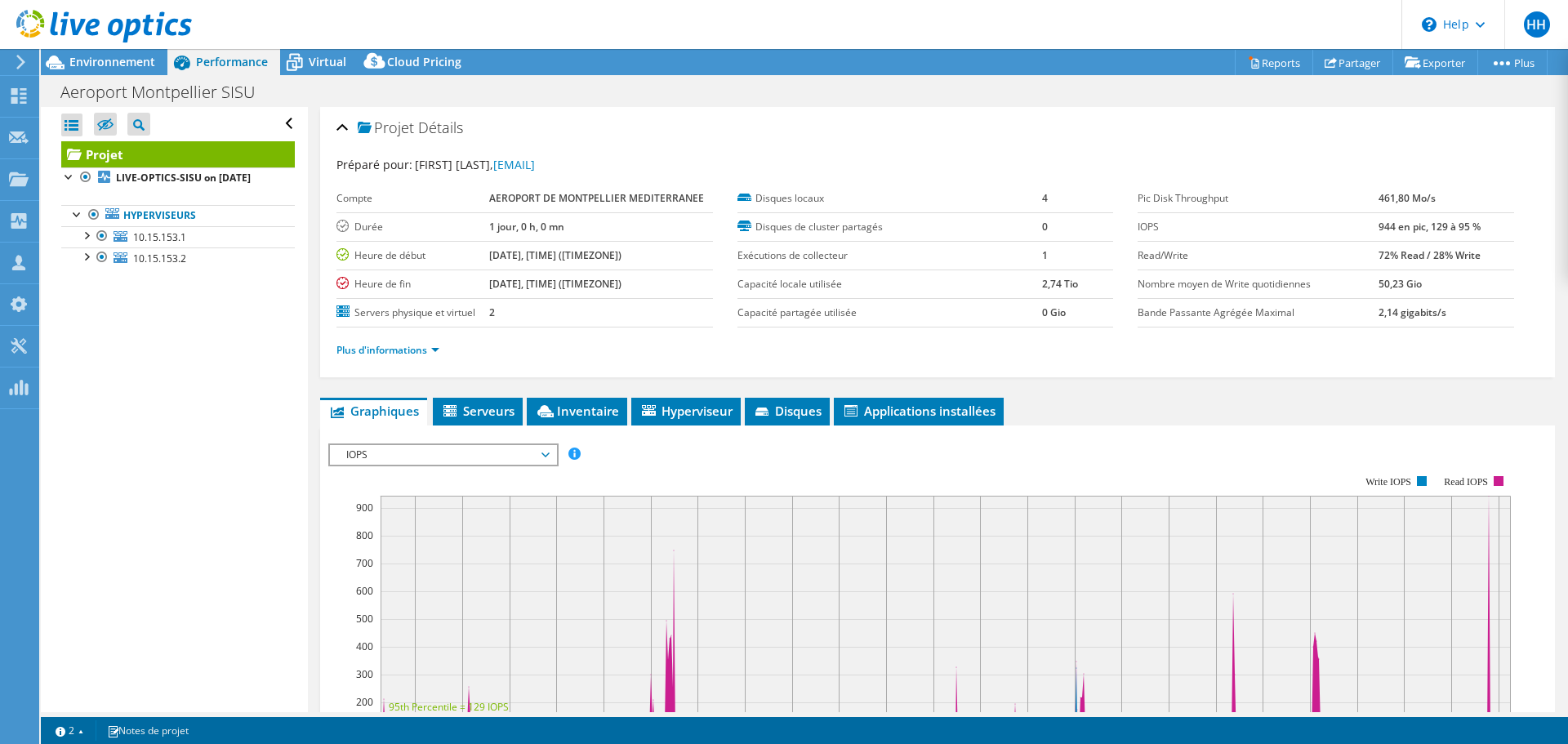 click on "IOPS" at bounding box center (443, 455) 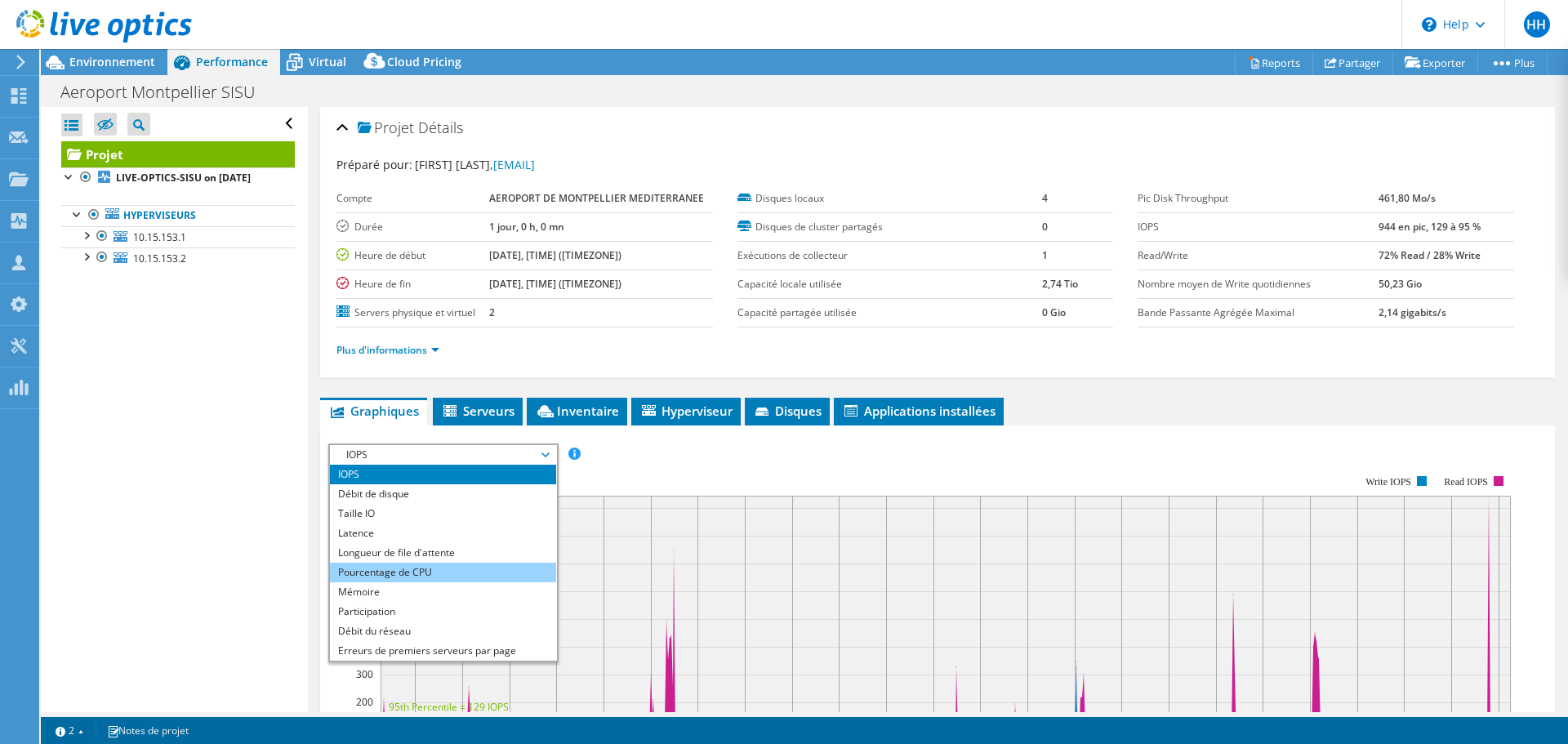 click on "Pourcentage de CPU" at bounding box center (443, 572) 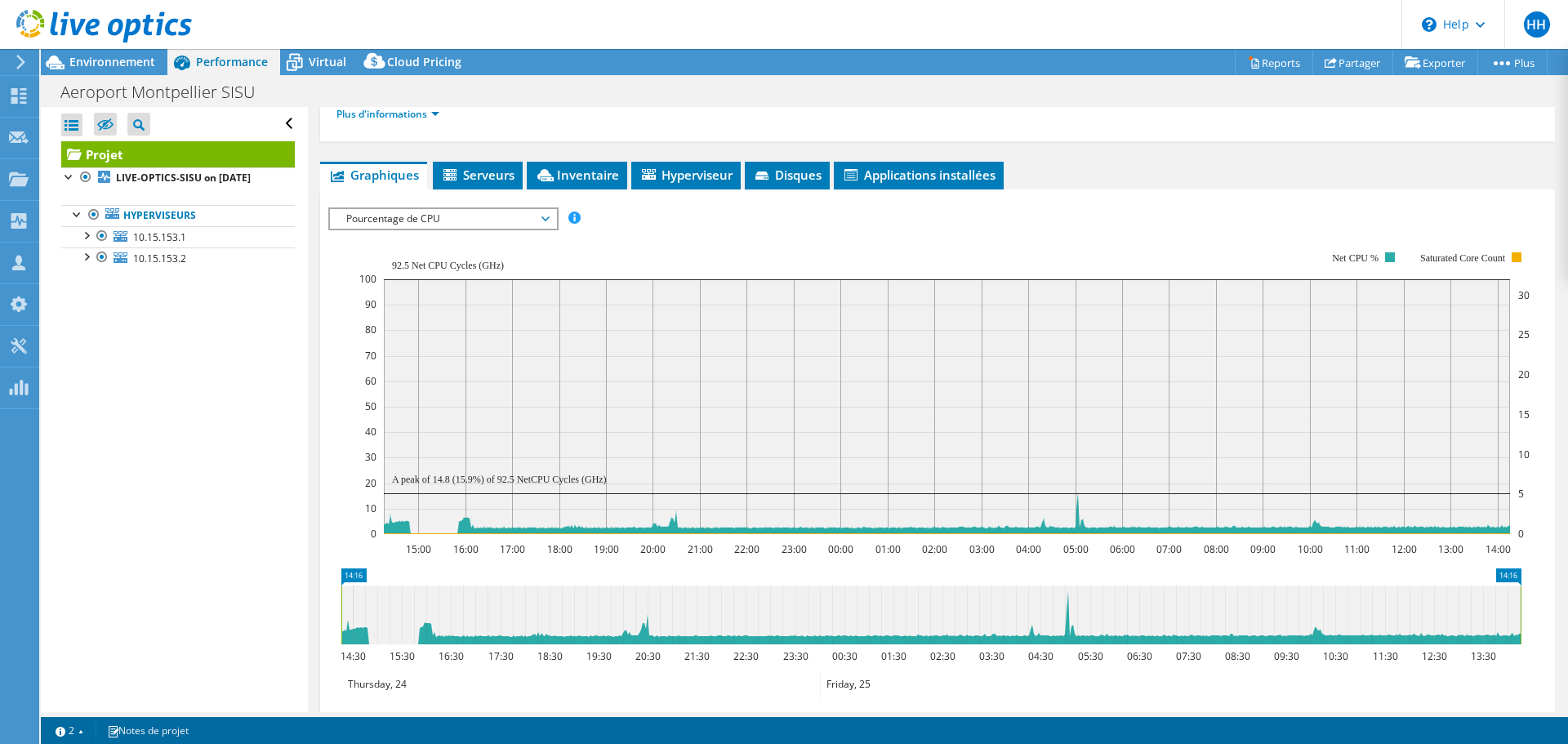 scroll, scrollTop: 245, scrollLeft: 0, axis: vertical 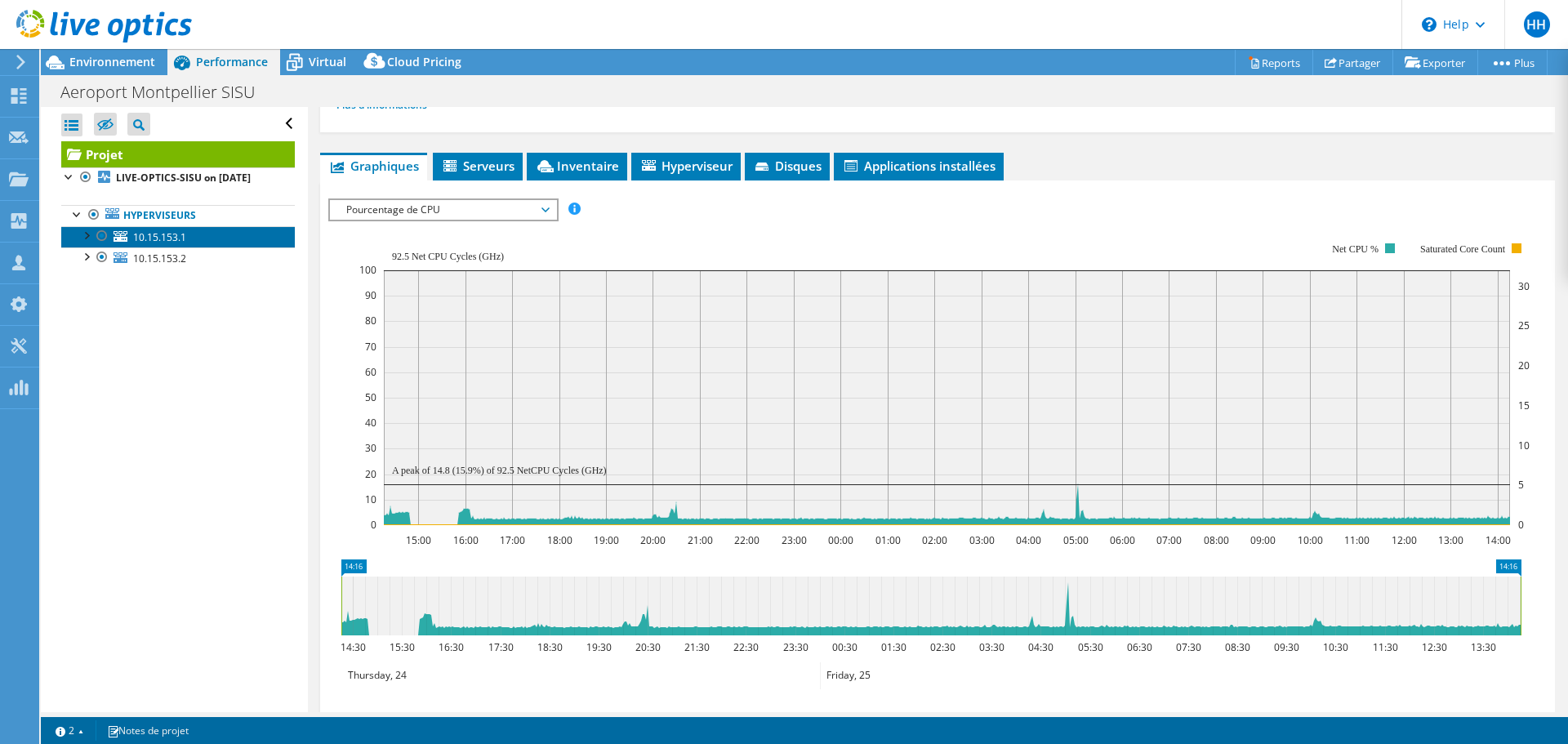 click on "10.15.153.1" at bounding box center [178, 237] 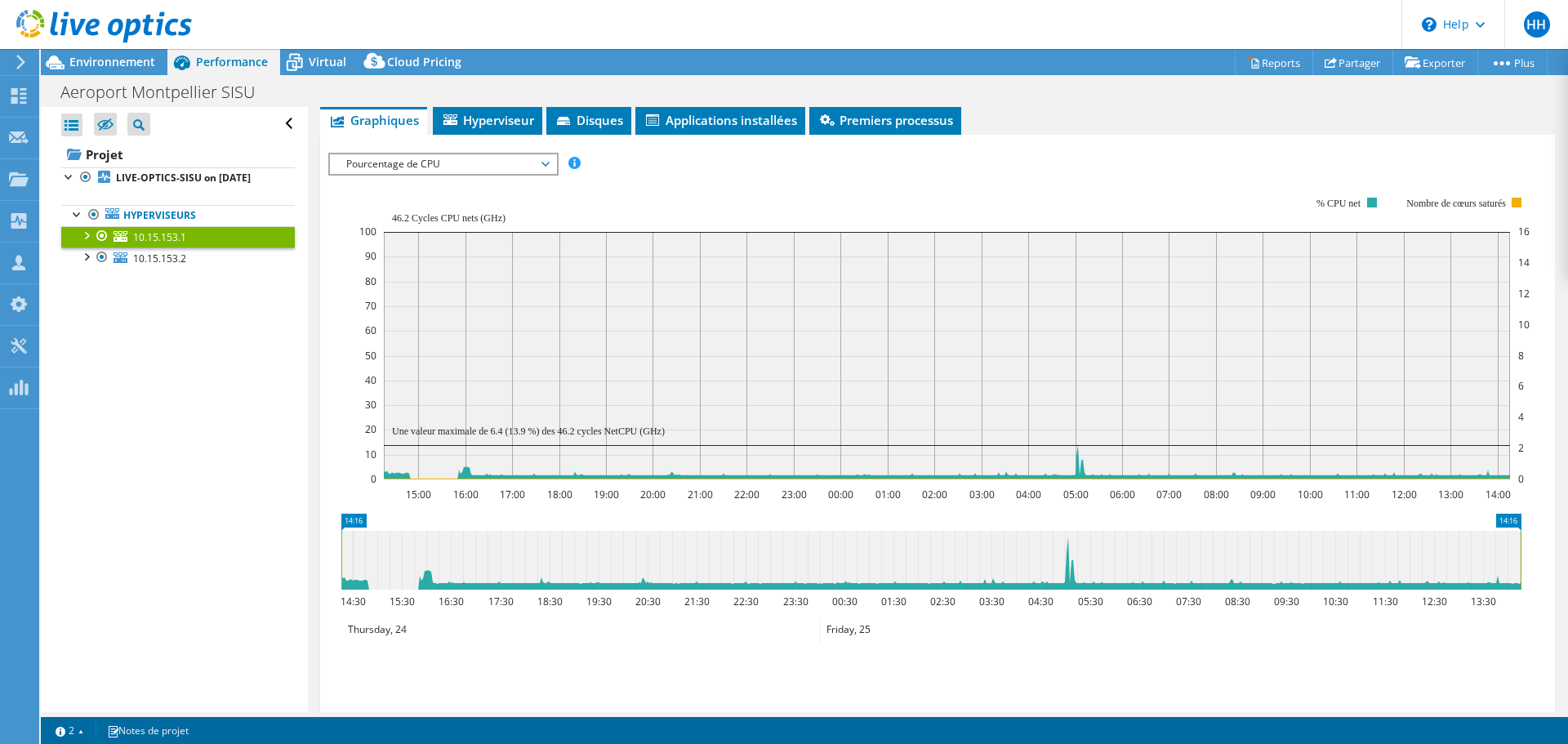 scroll, scrollTop: 82, scrollLeft: 0, axis: vertical 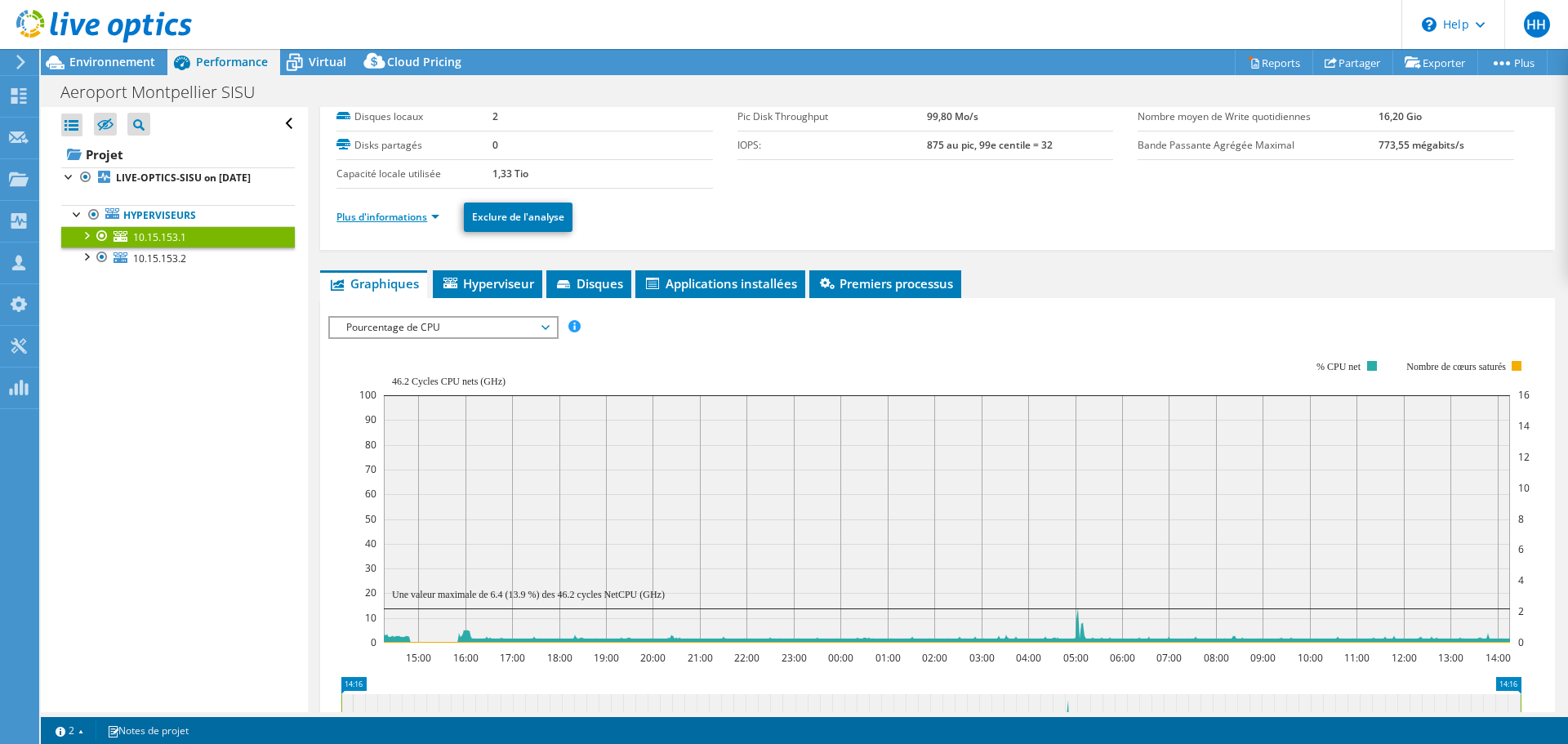 click on "Plus d'informations" at bounding box center (388, 216) 